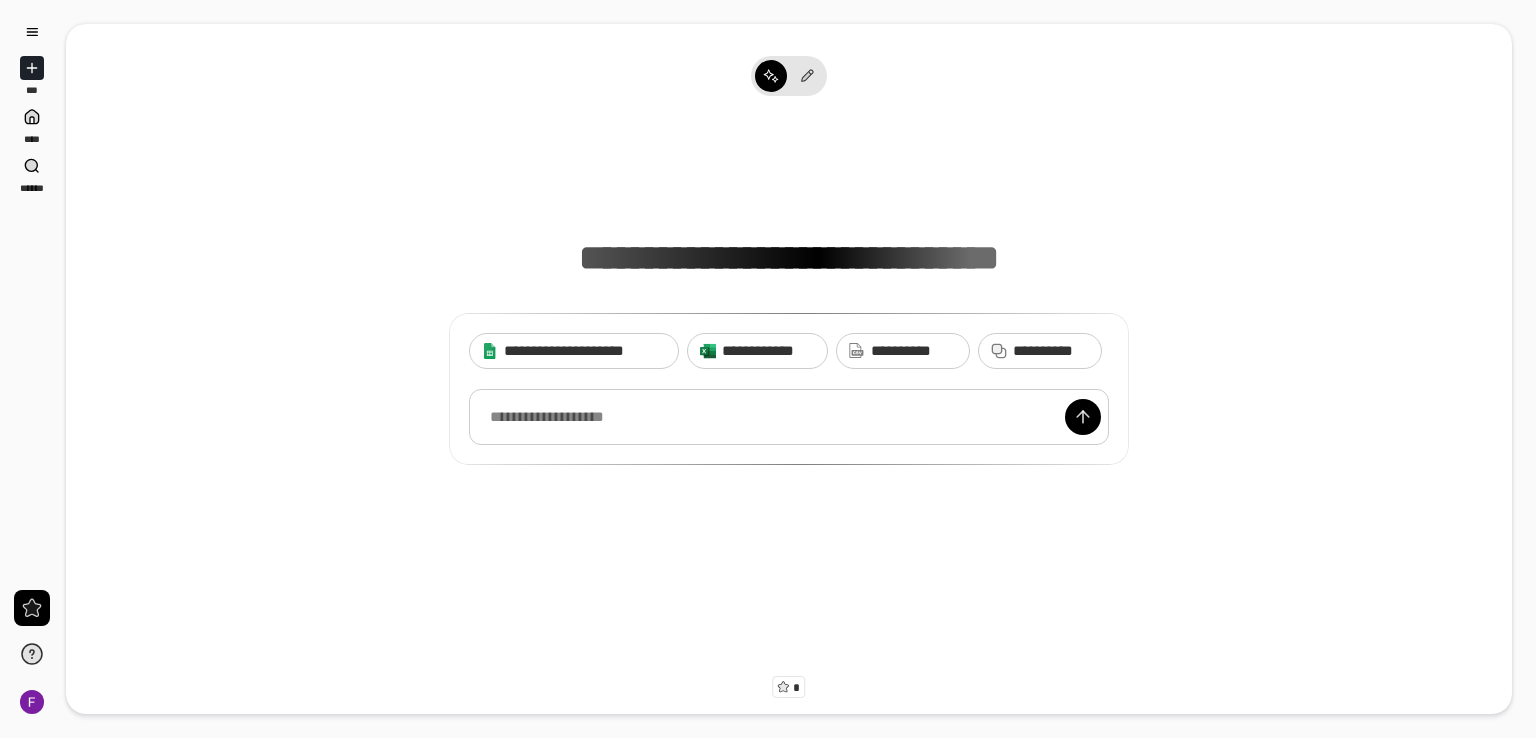 scroll, scrollTop: 0, scrollLeft: 0, axis: both 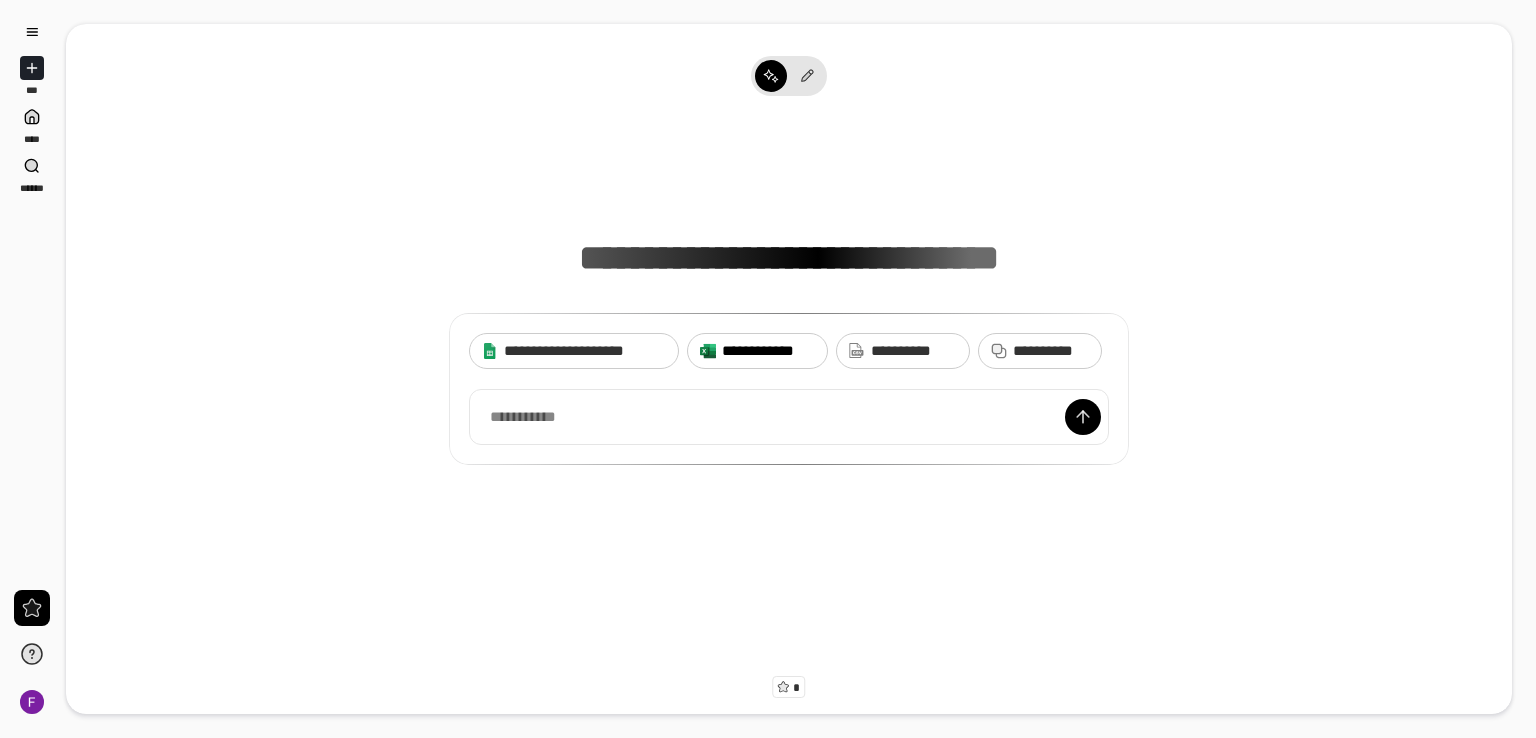 click on "**********" at bounding box center [768, 351] 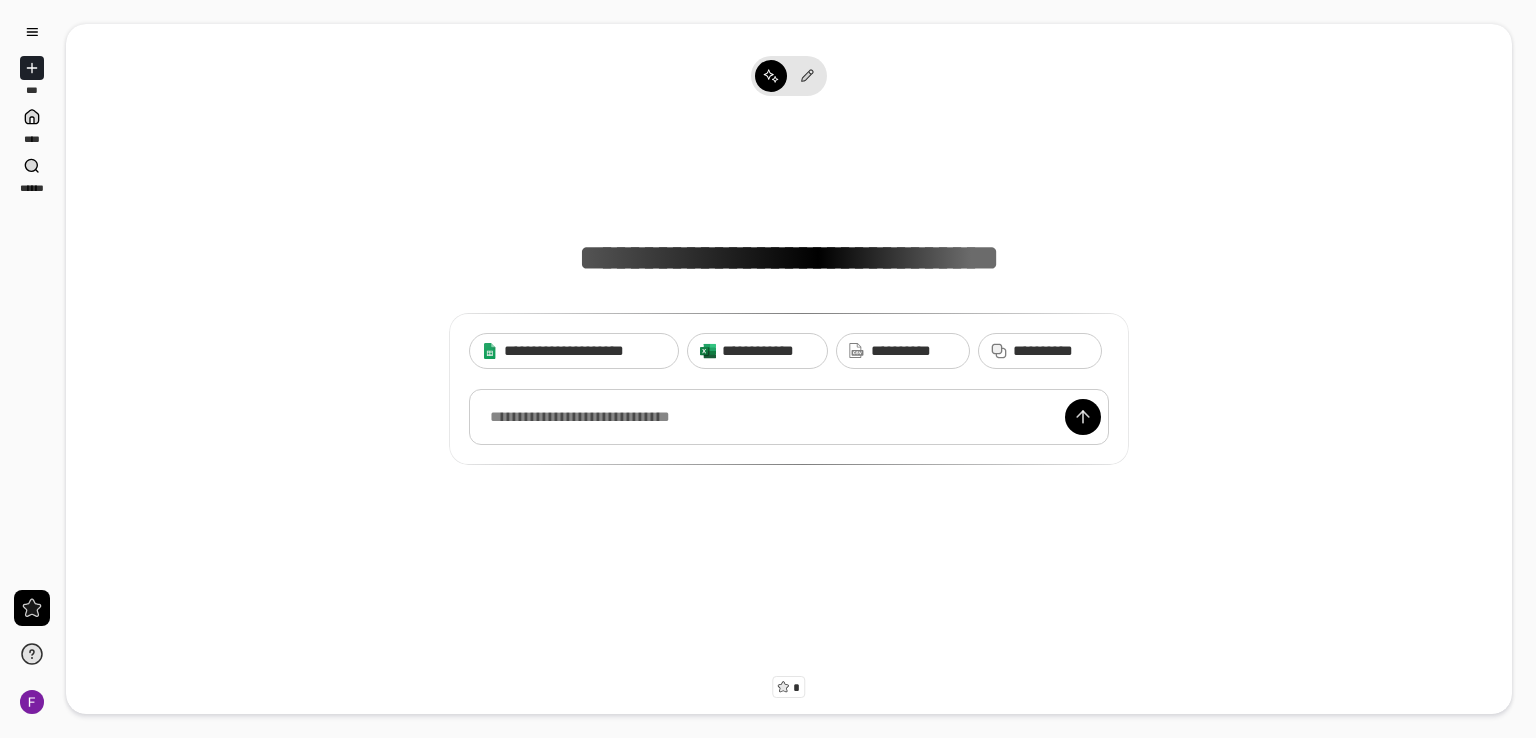 paste 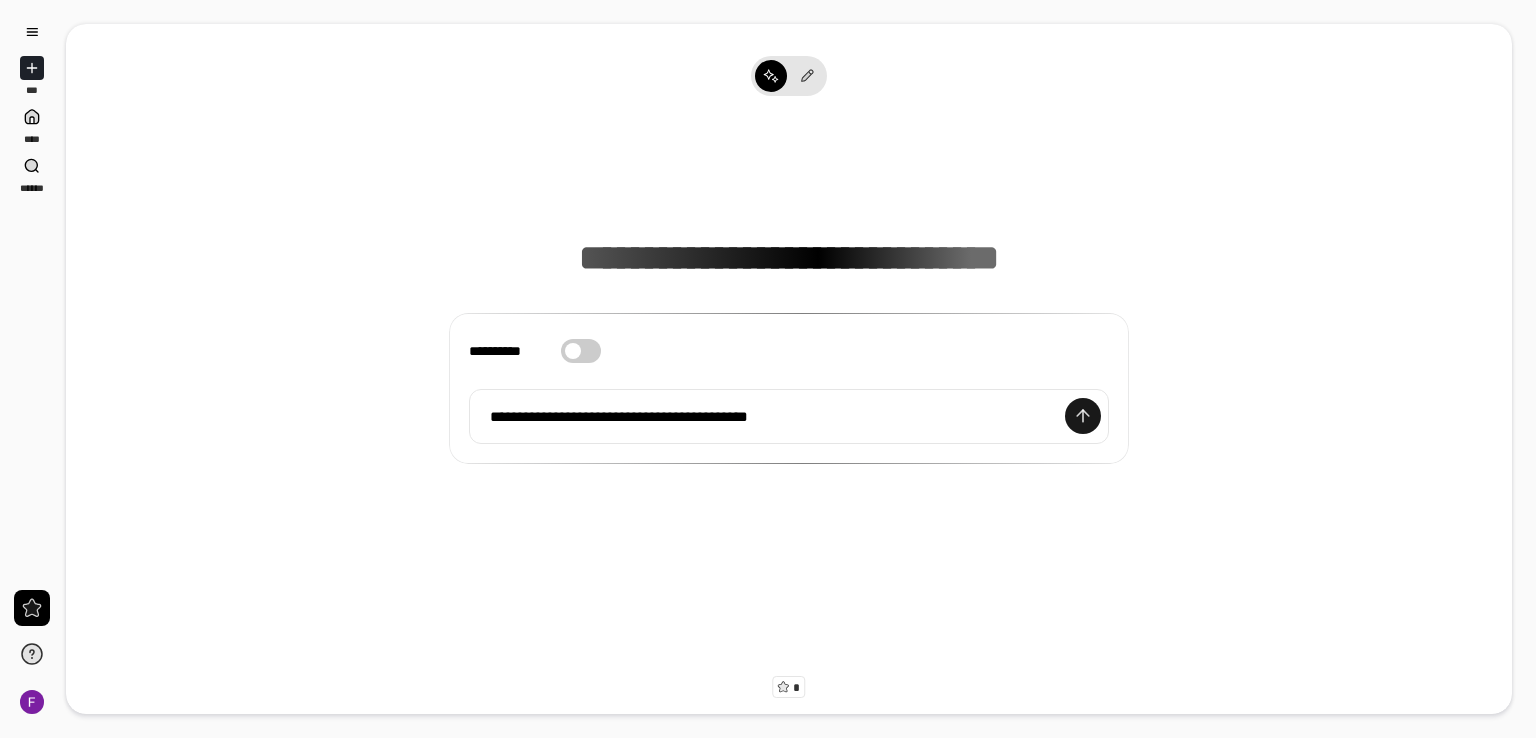 click at bounding box center (1083, 416) 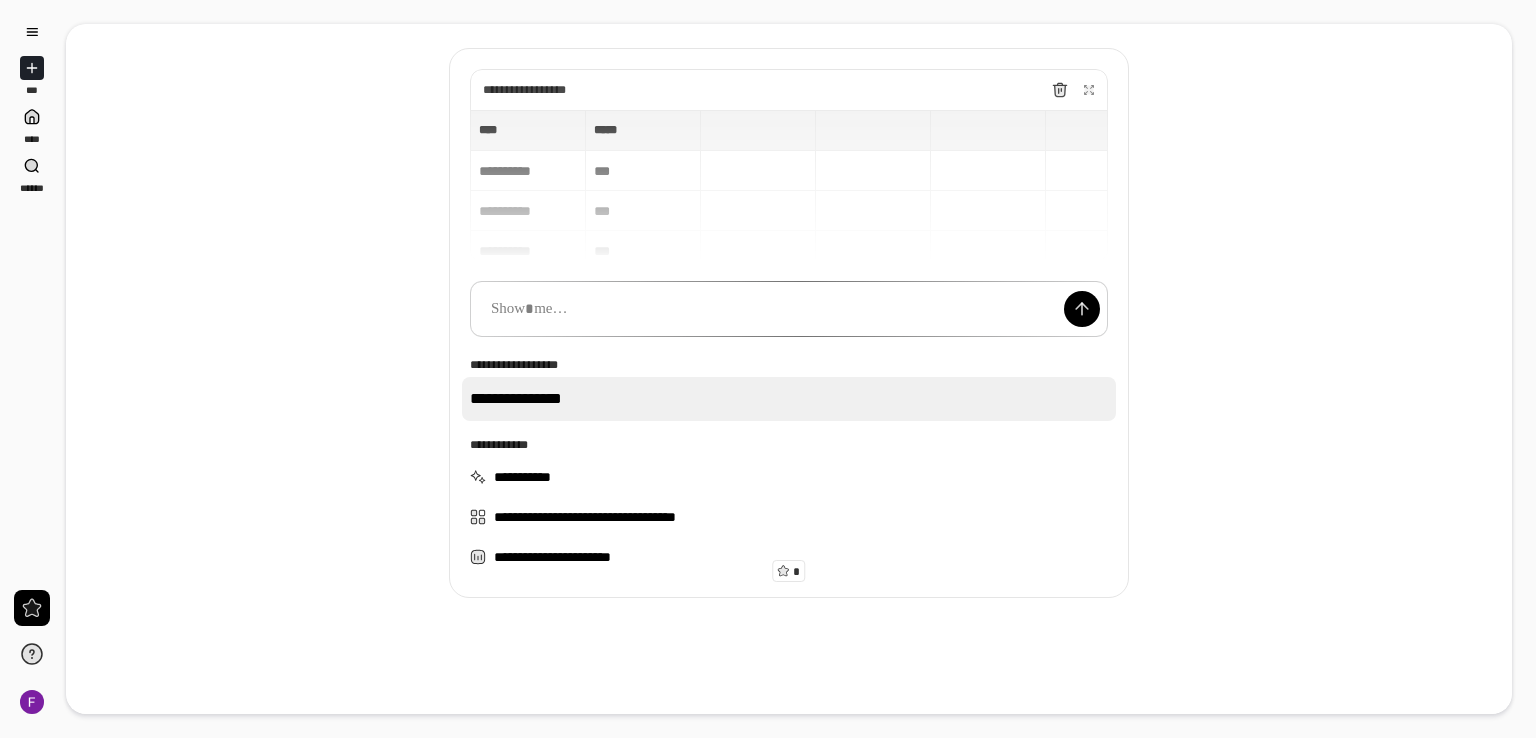 scroll, scrollTop: 119, scrollLeft: 0, axis: vertical 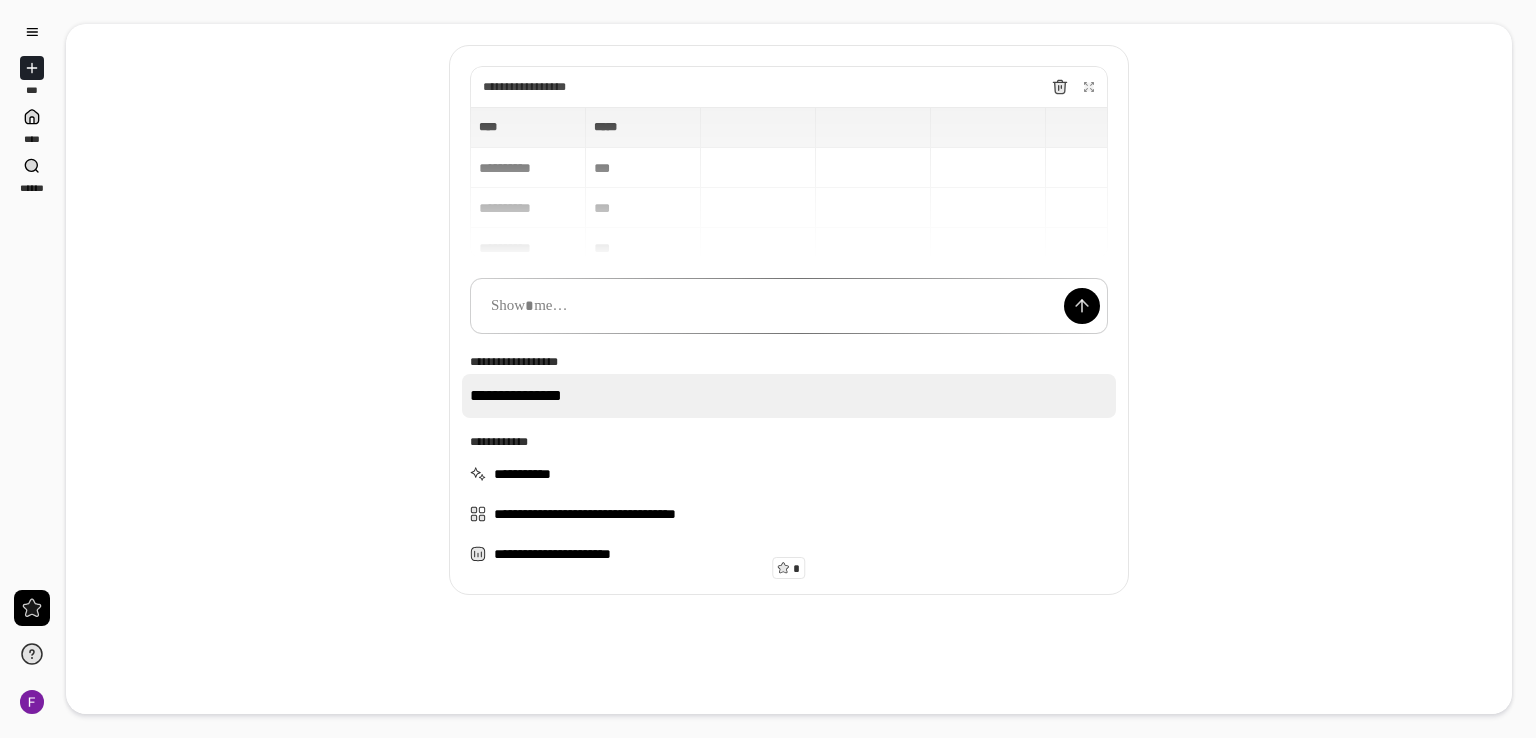 click on "**********" at bounding box center (789, 396) 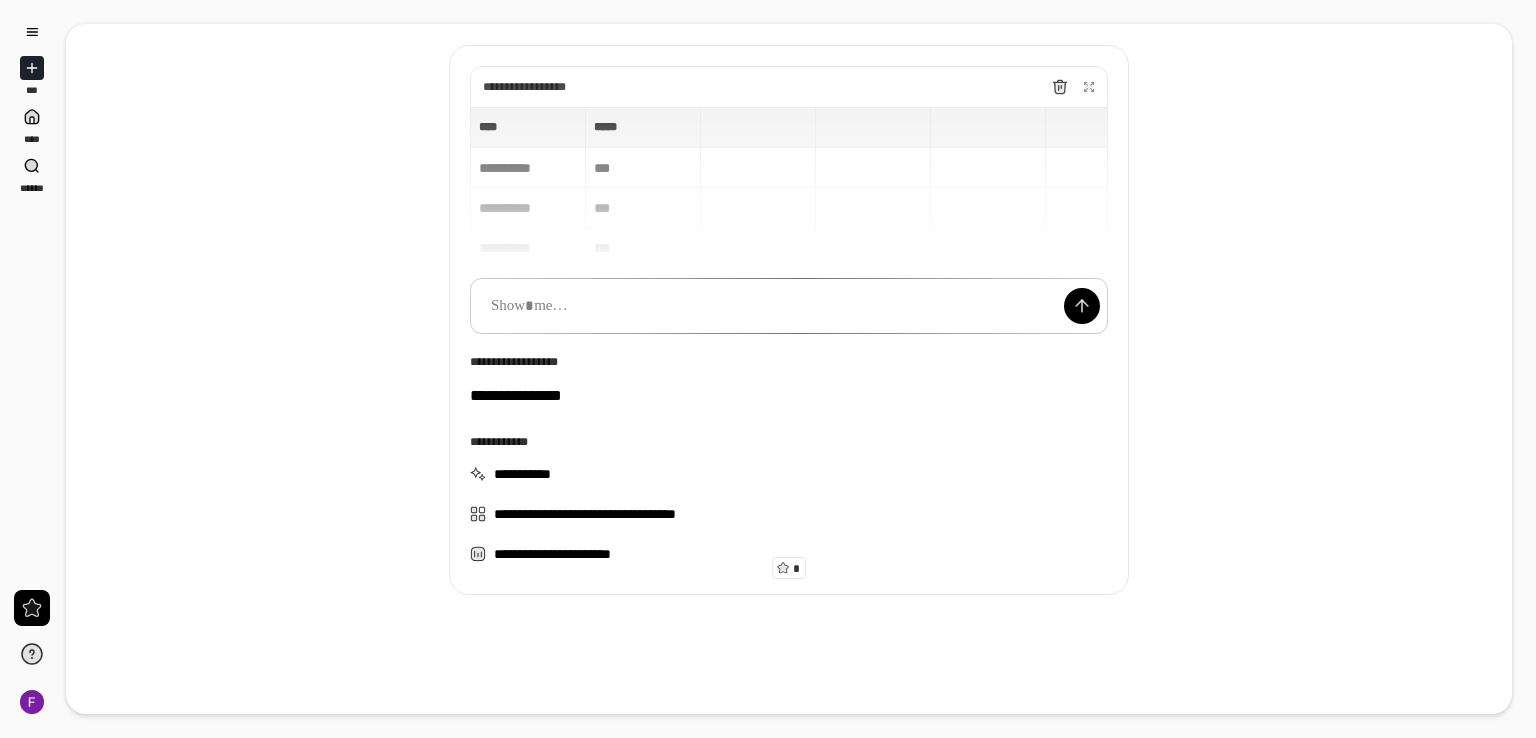 scroll, scrollTop: 0, scrollLeft: 0, axis: both 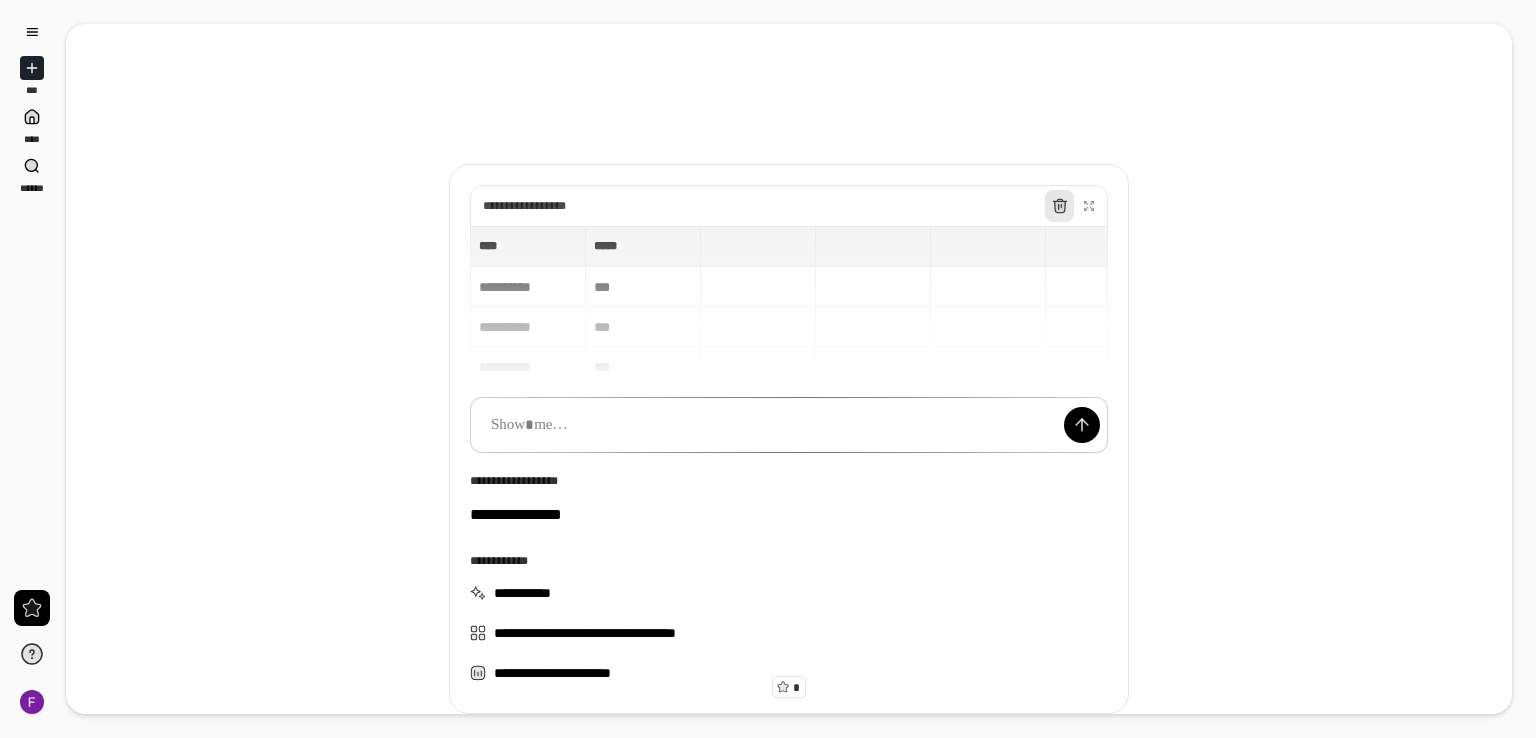click 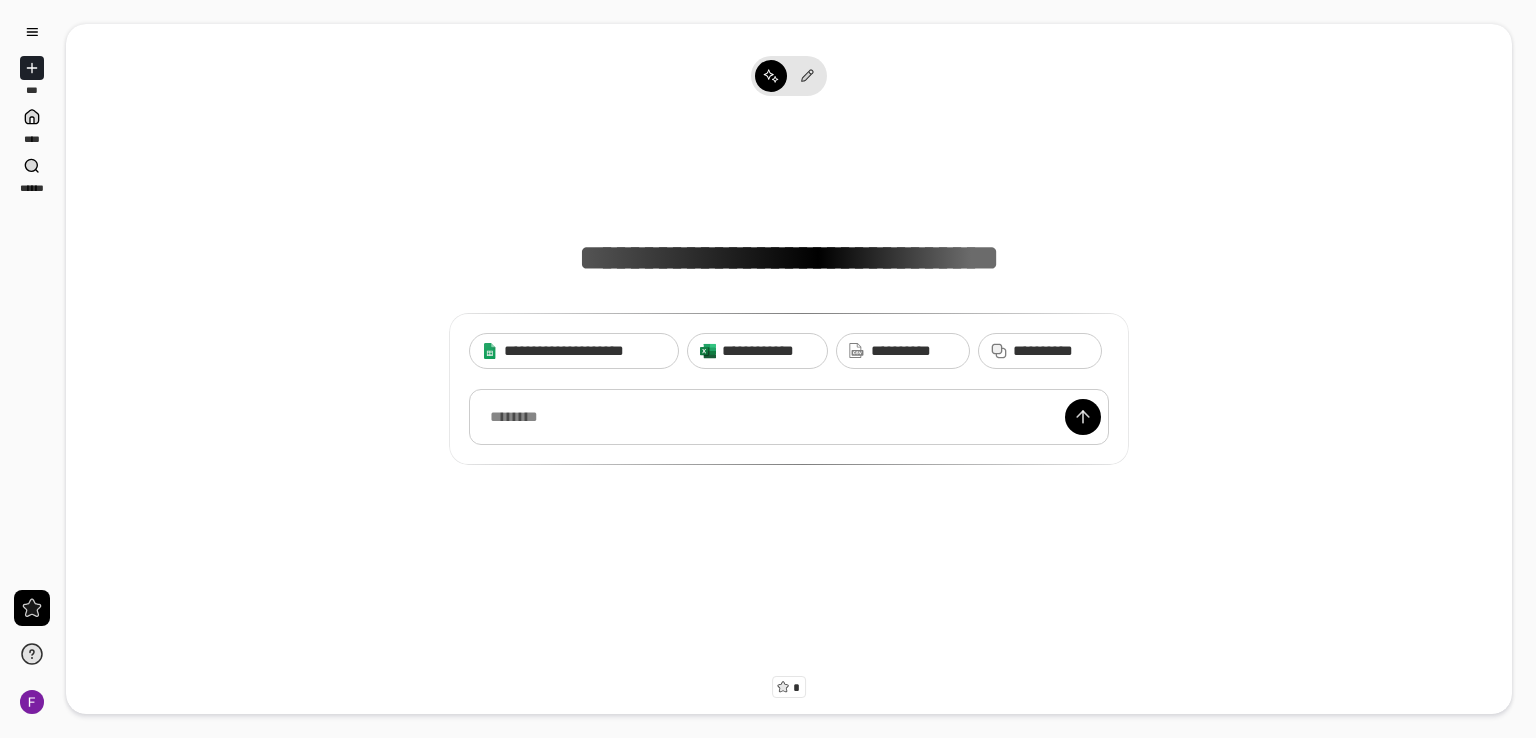 type 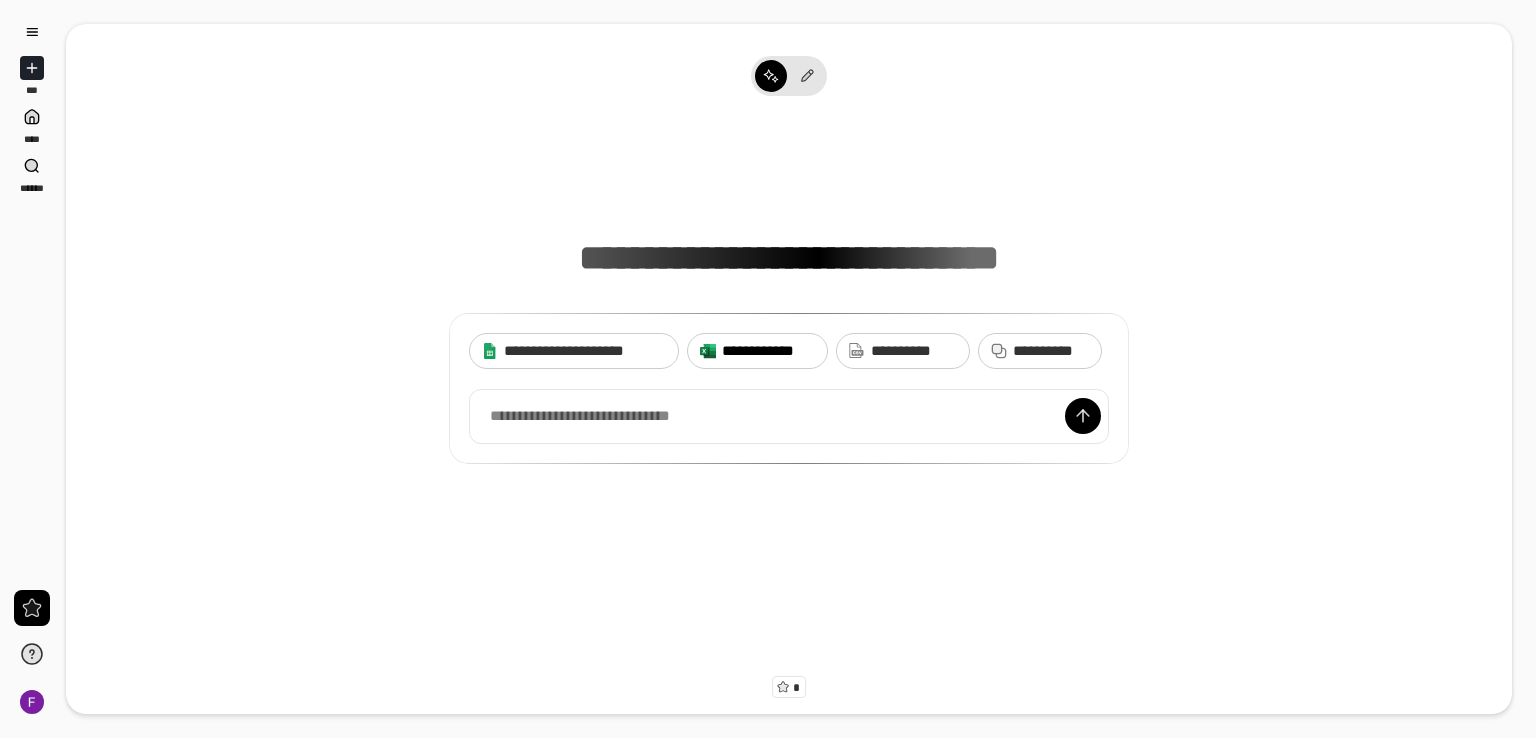 click on "**********" at bounding box center (768, 351) 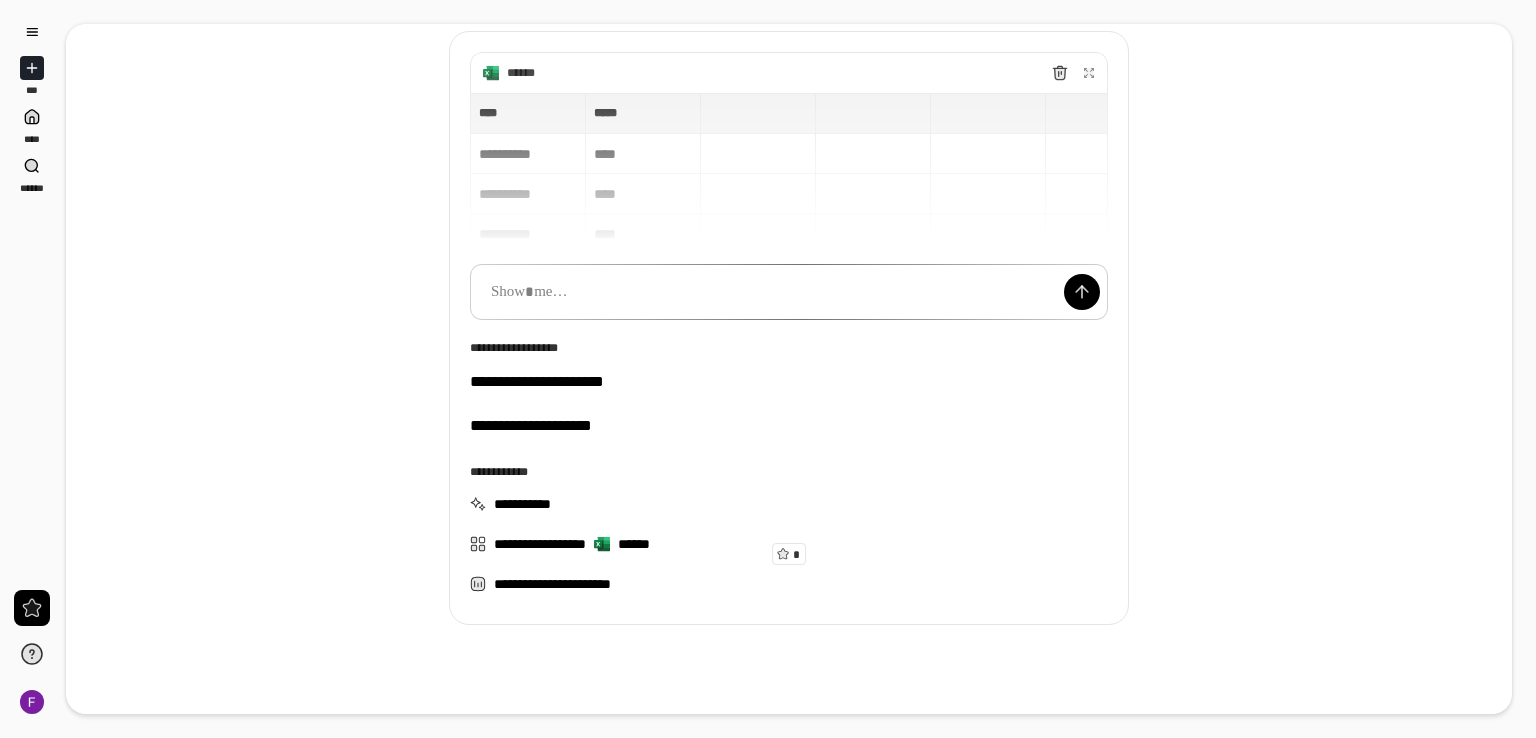 scroll, scrollTop: 163, scrollLeft: 0, axis: vertical 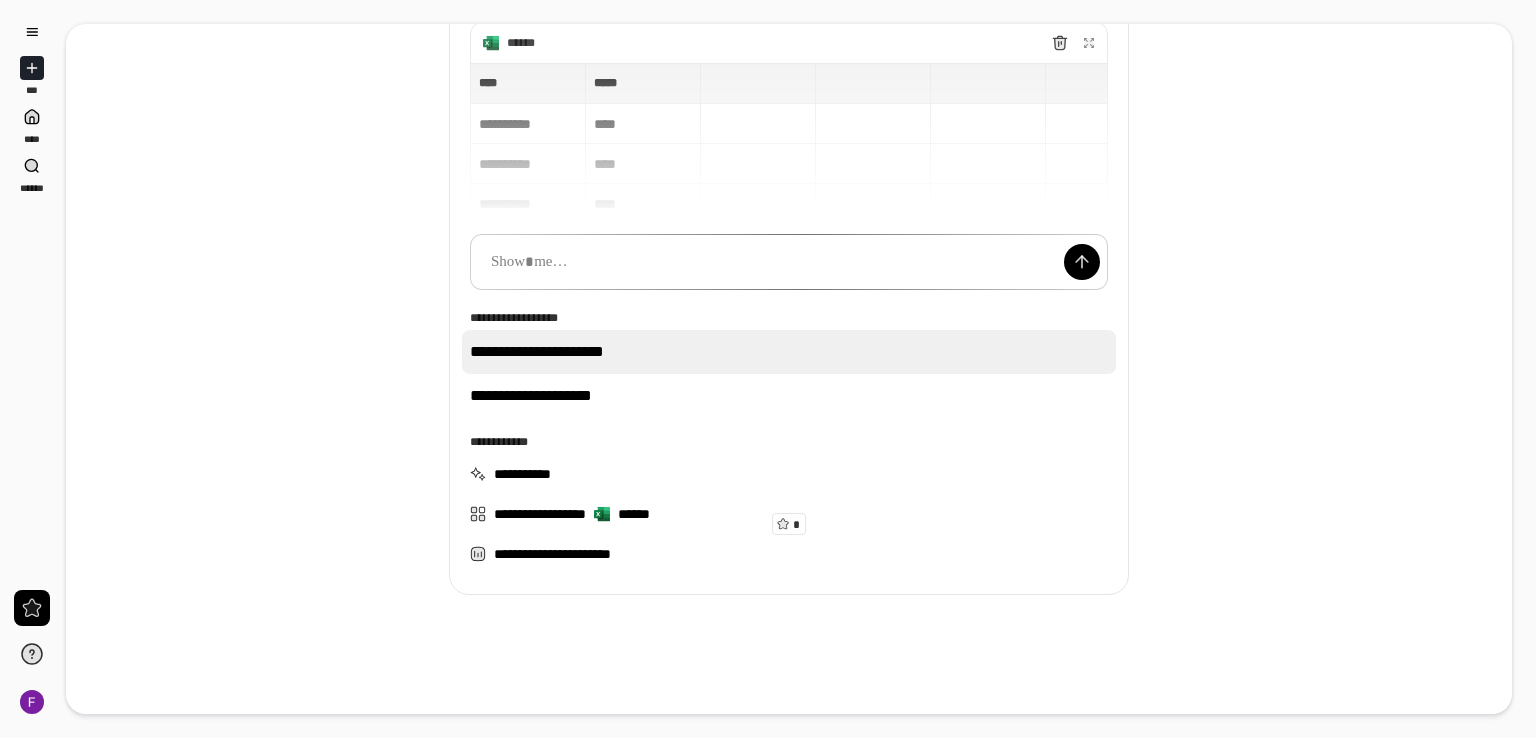 click on "**********" at bounding box center (789, 352) 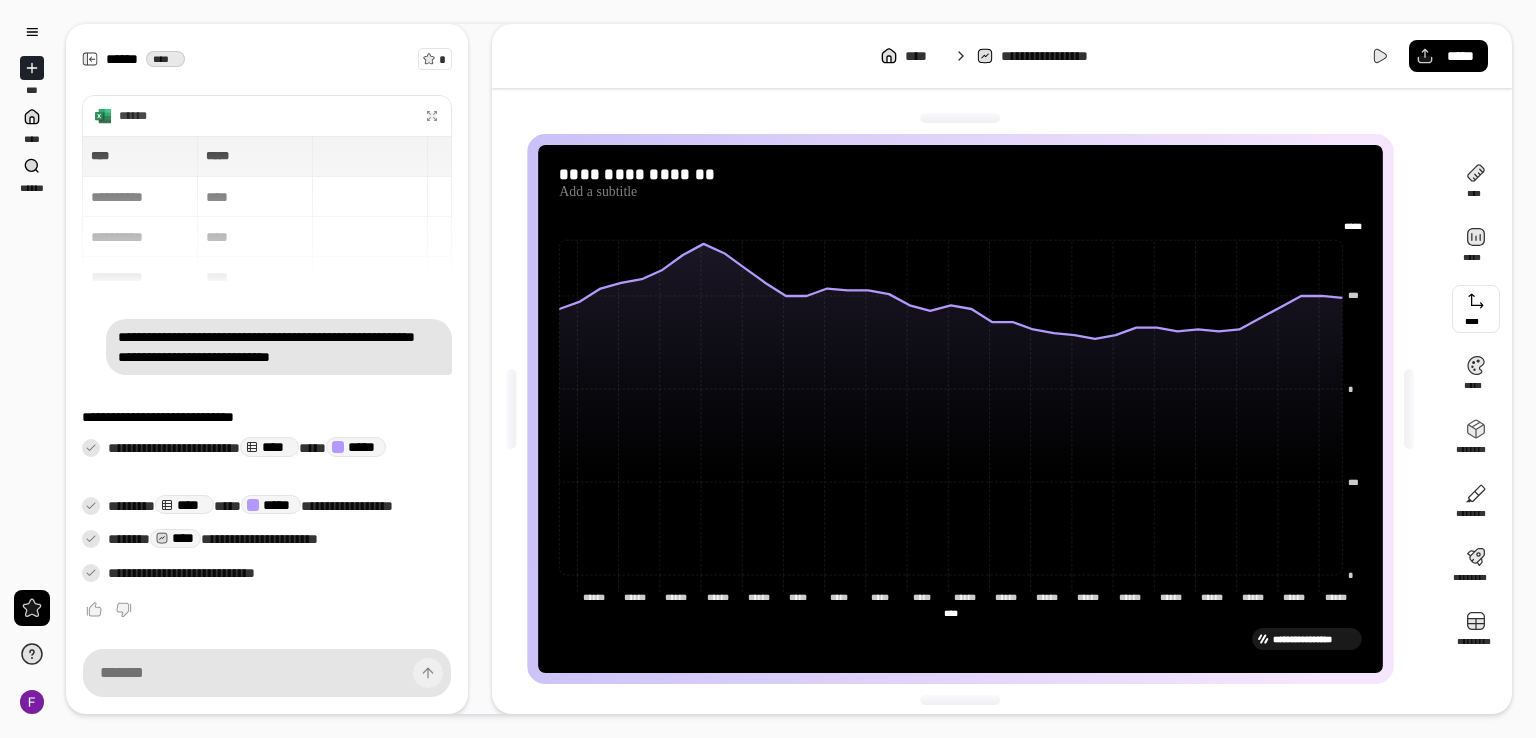 type 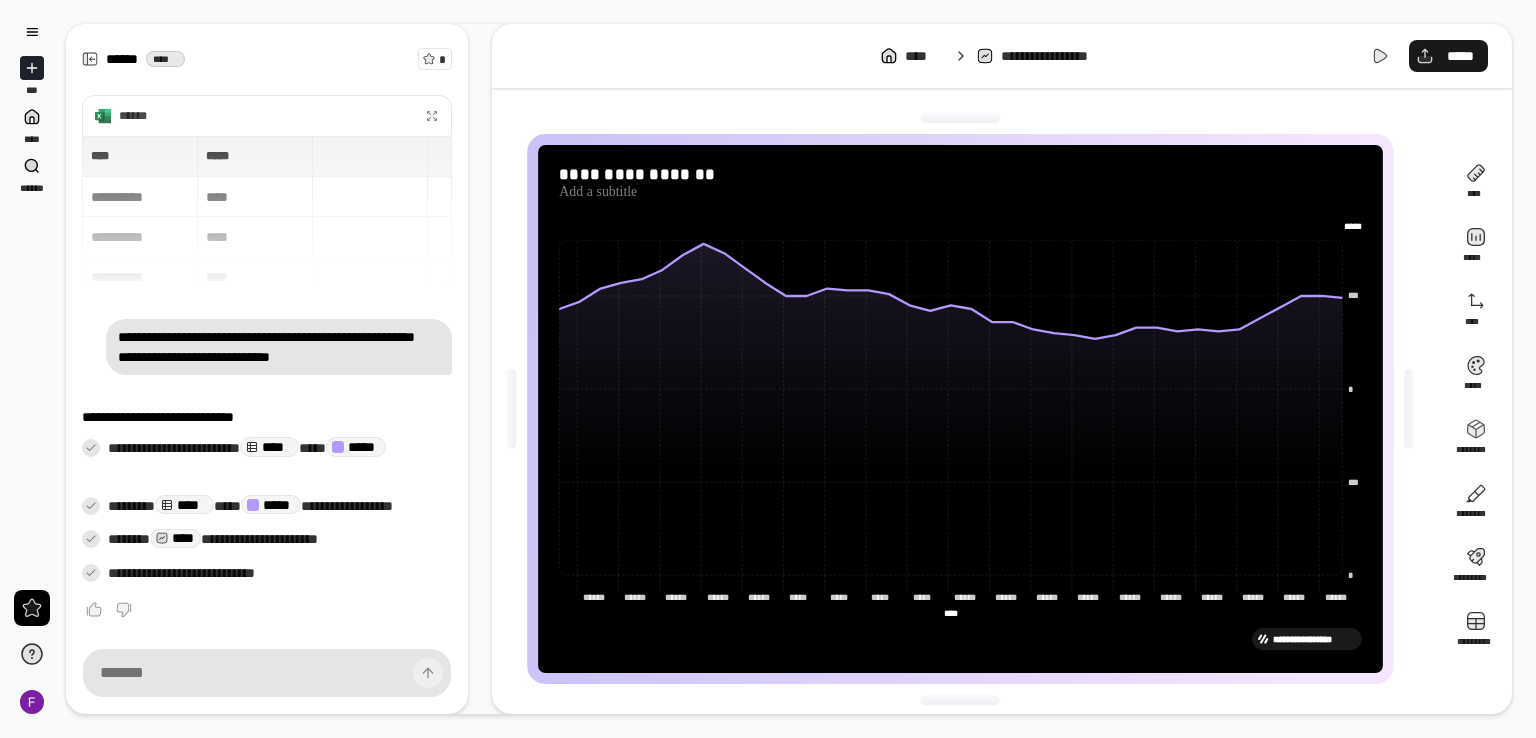click on "*****" at bounding box center (1460, 56) 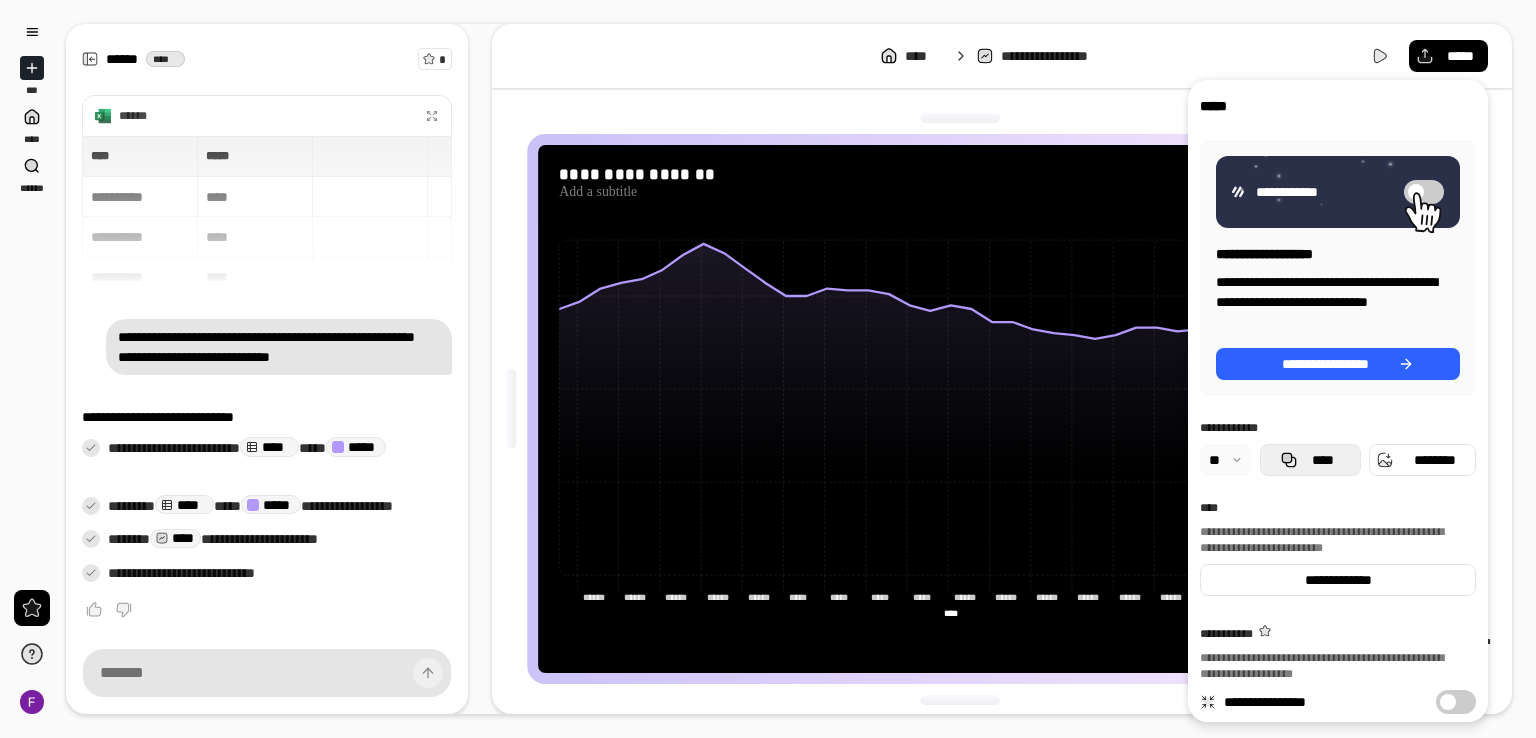click on "****" at bounding box center [1322, 460] 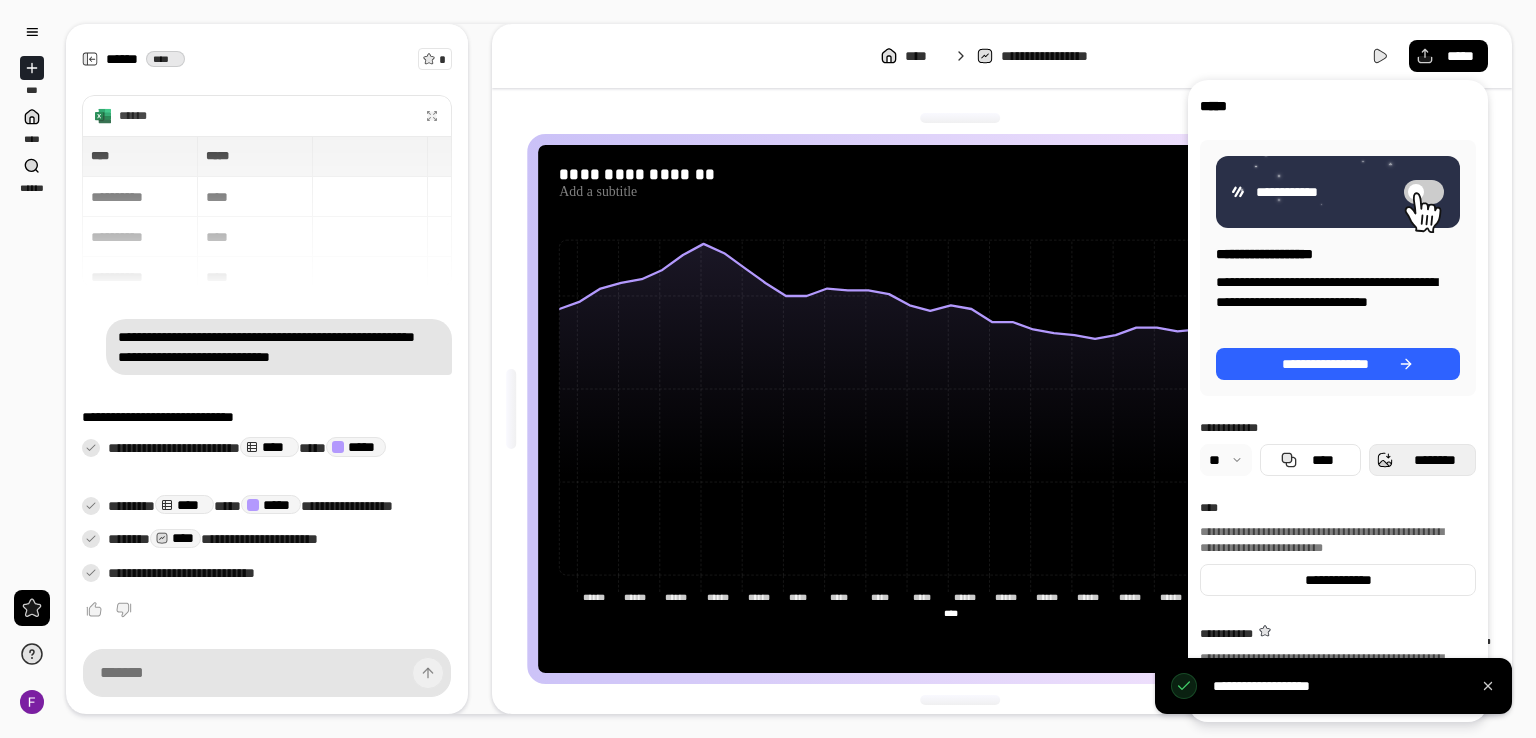 click on "********" at bounding box center (1434, 460) 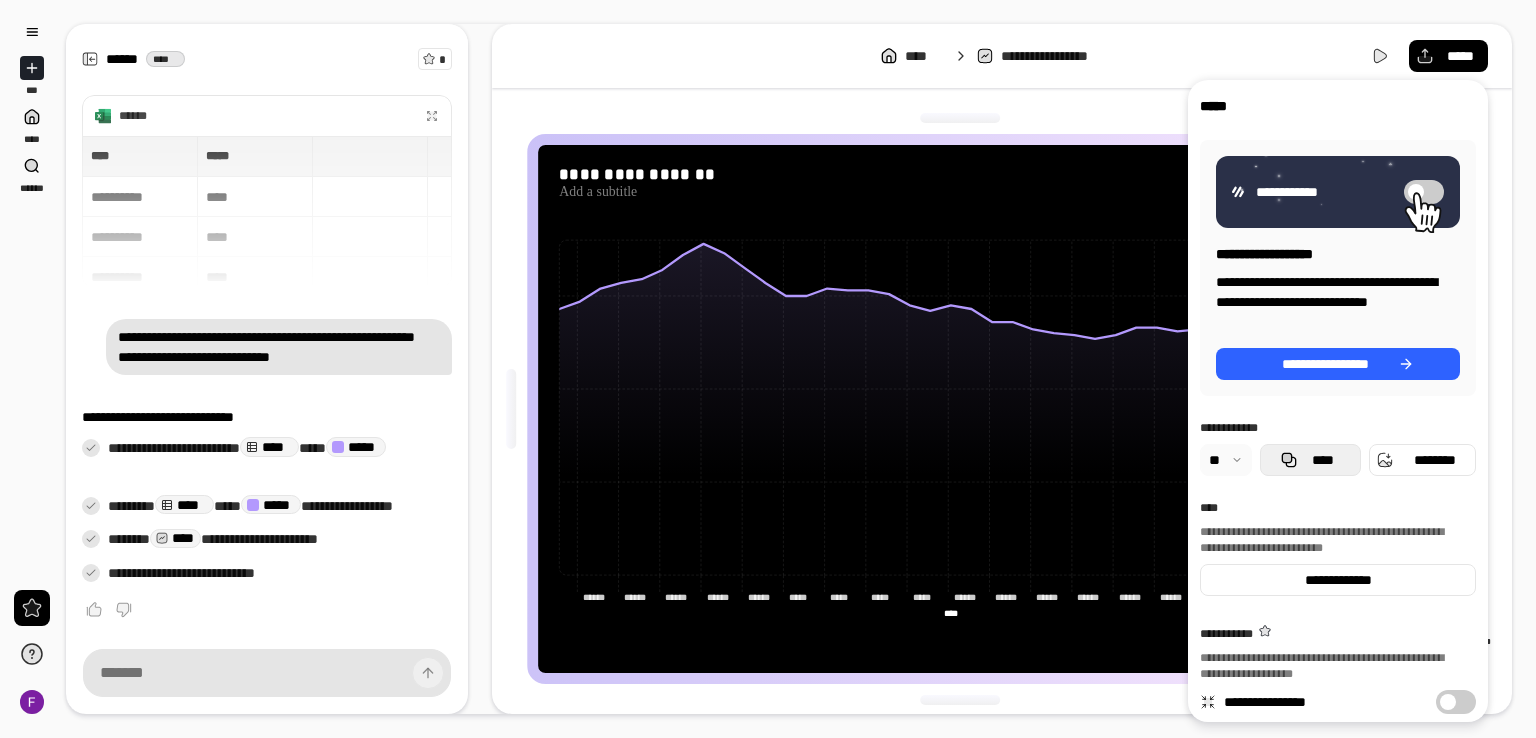 type 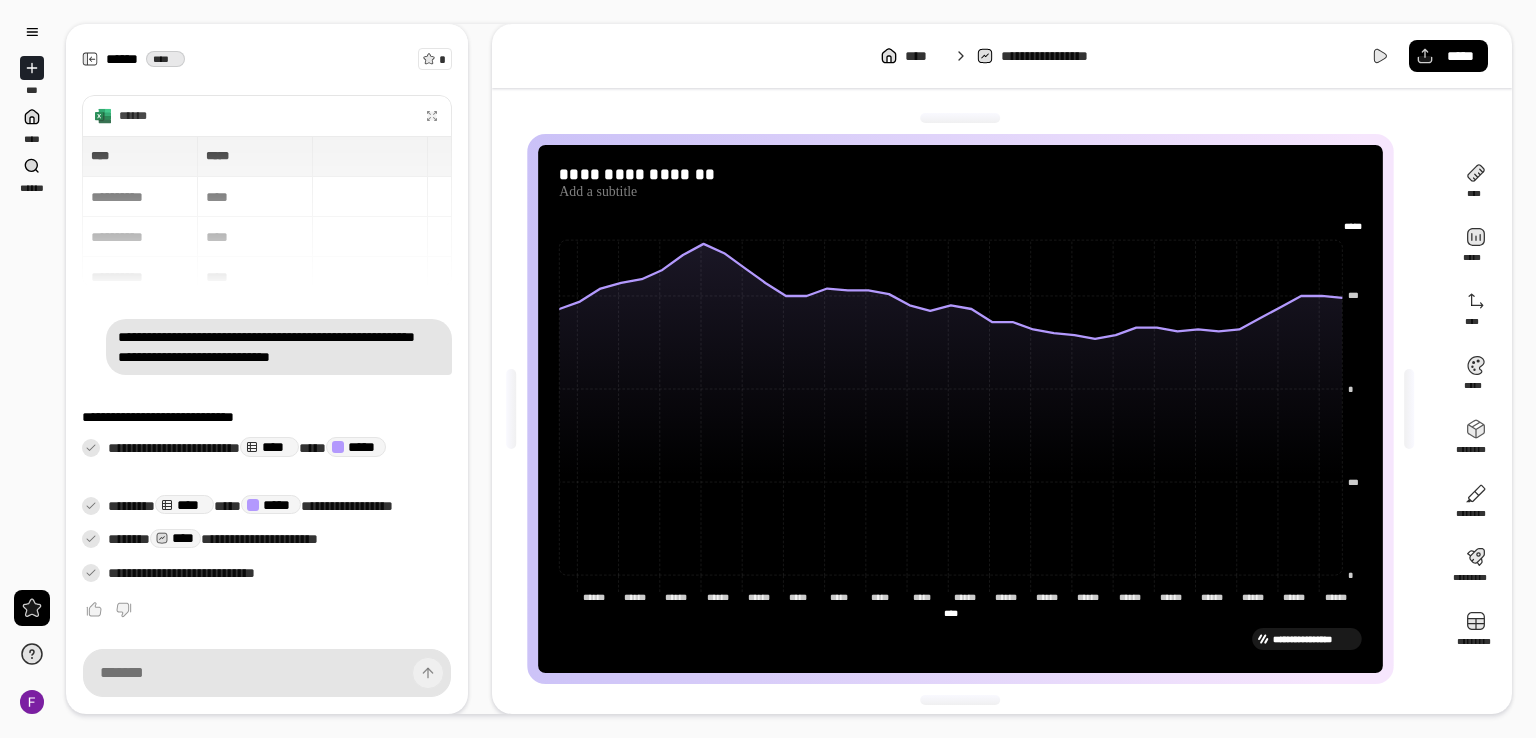 click 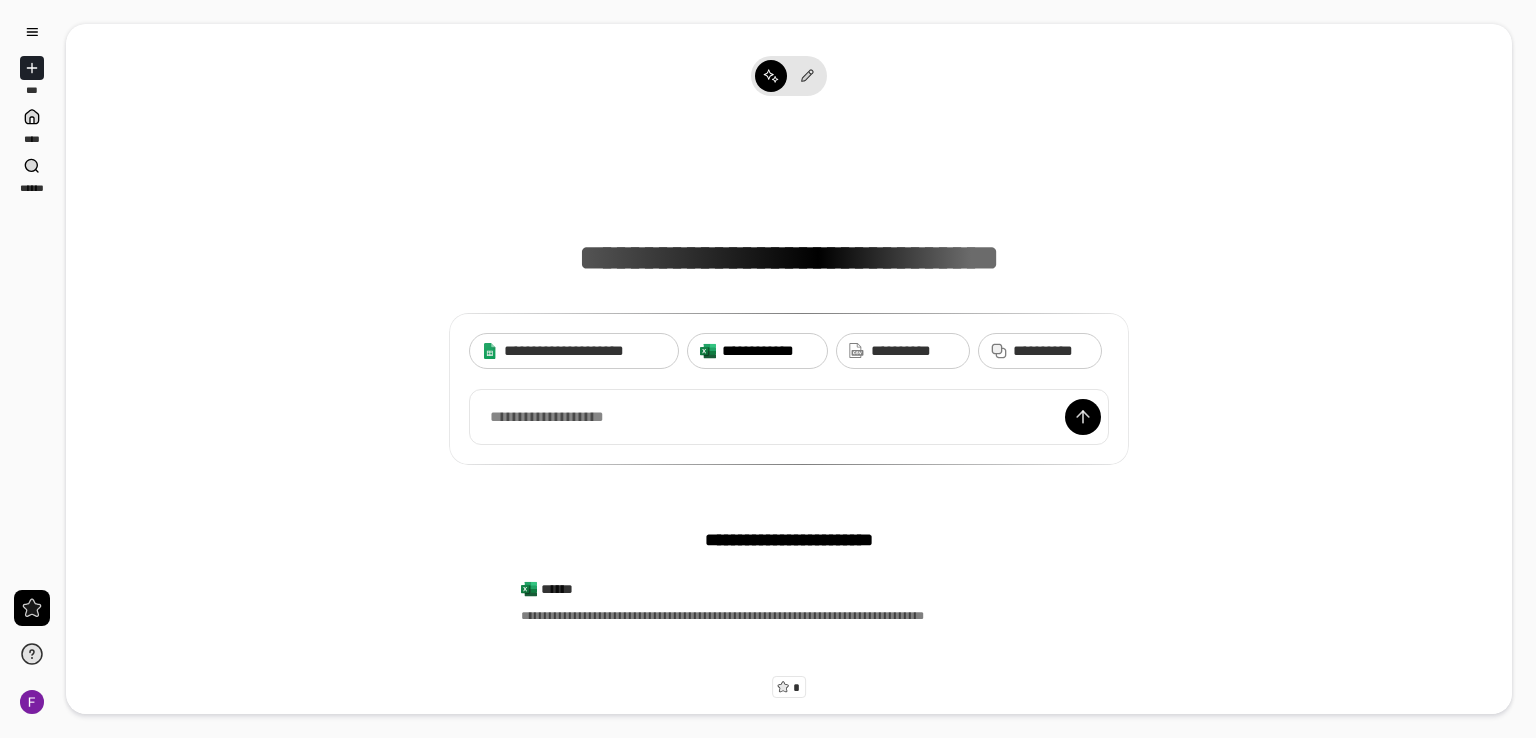 click on "**********" at bounding box center [768, 351] 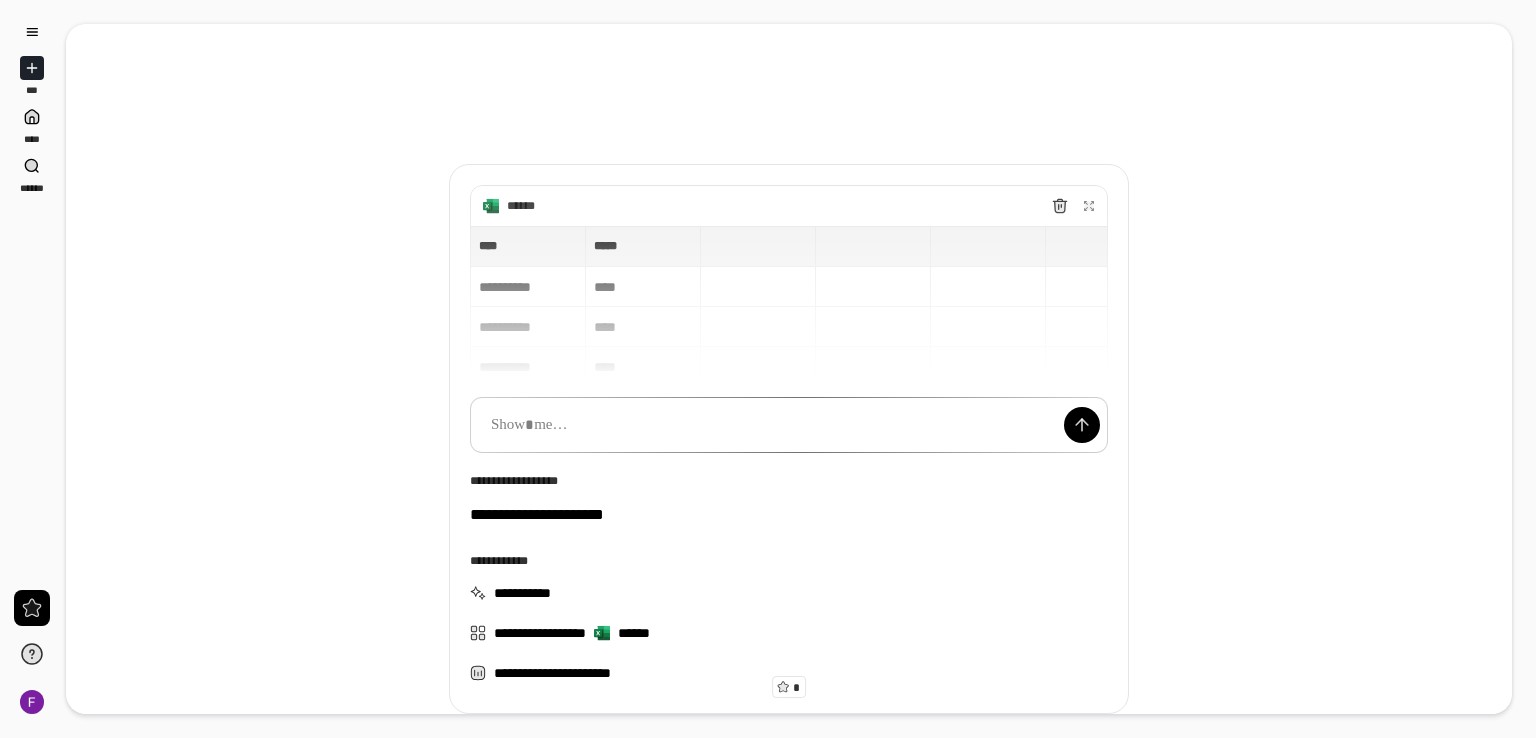 scroll, scrollTop: 119, scrollLeft: 0, axis: vertical 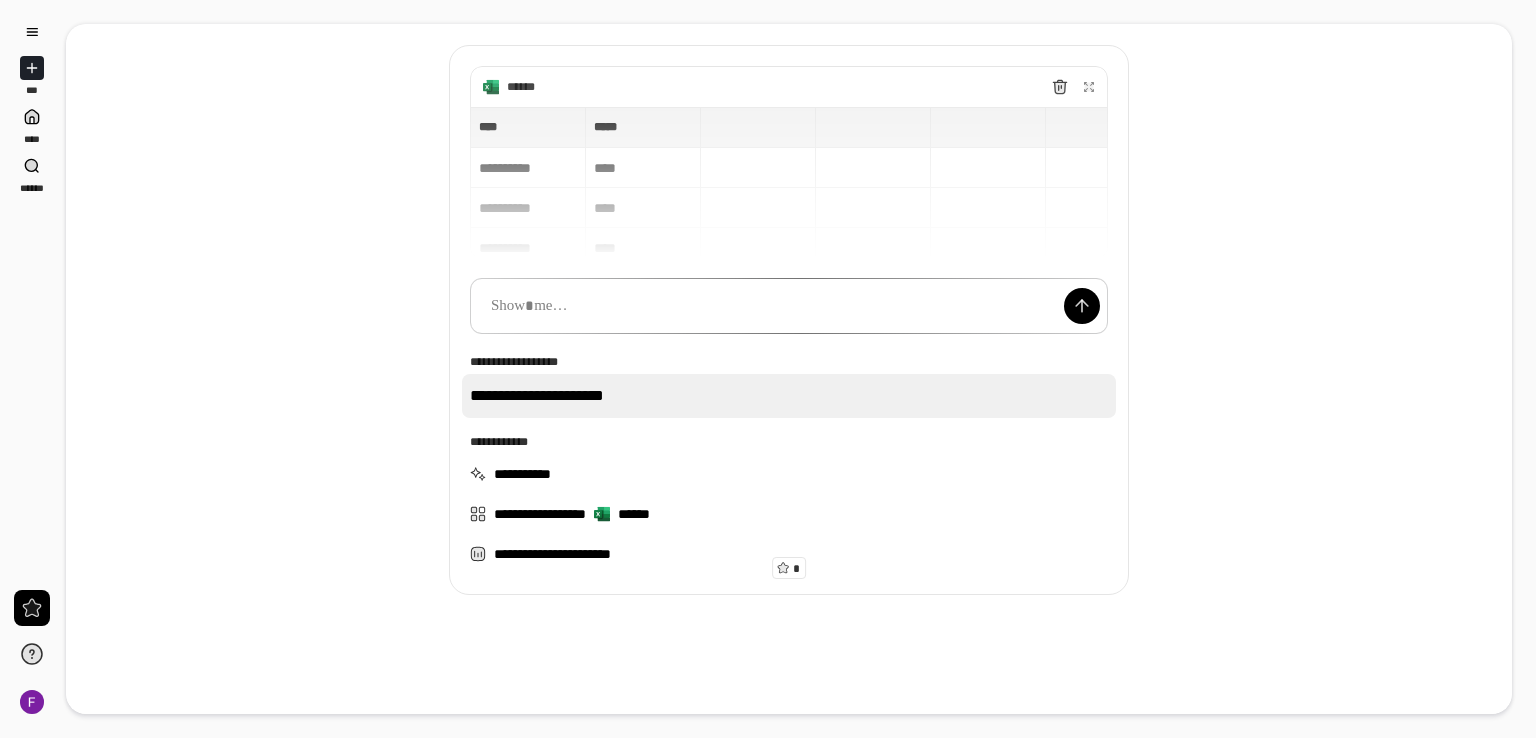 click on "**********" at bounding box center (789, 396) 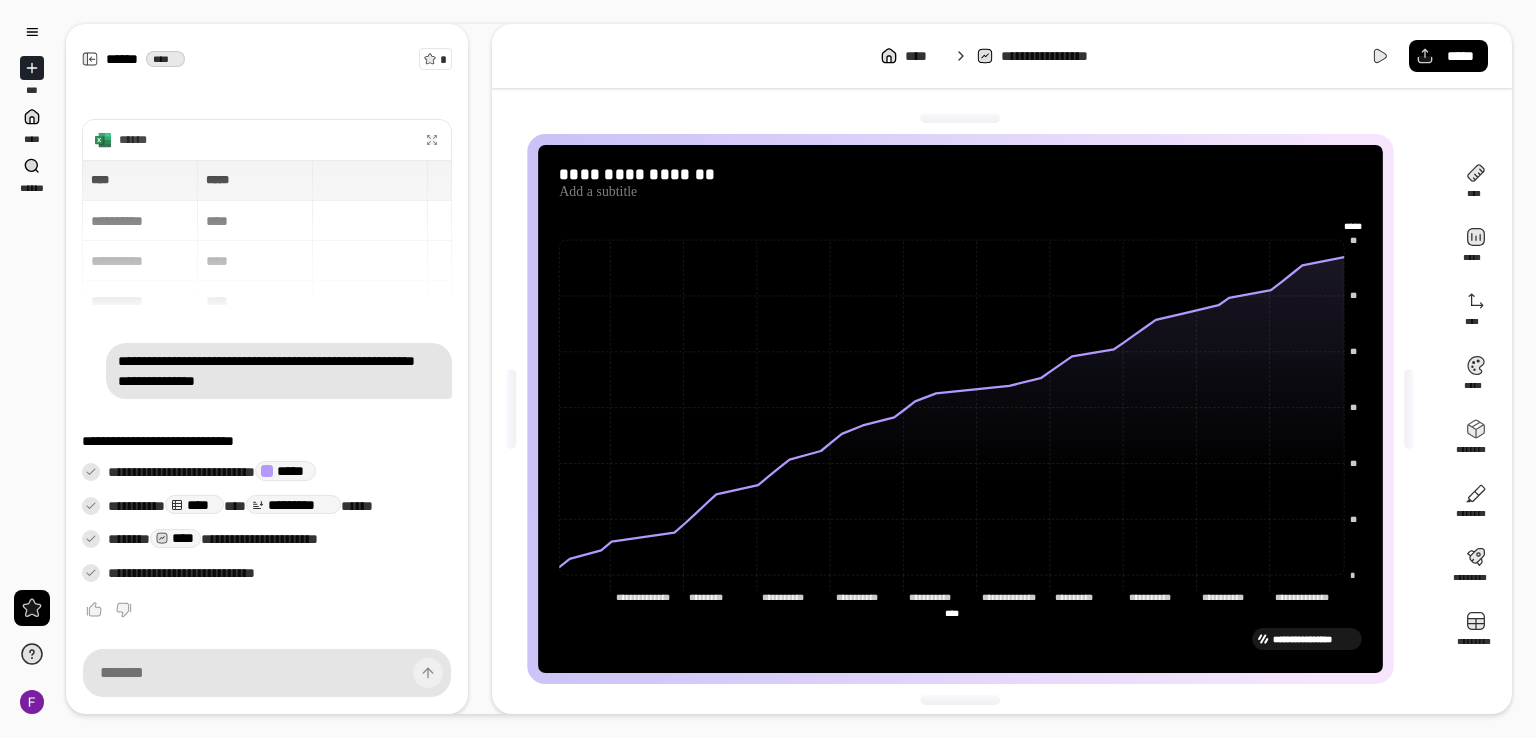 click 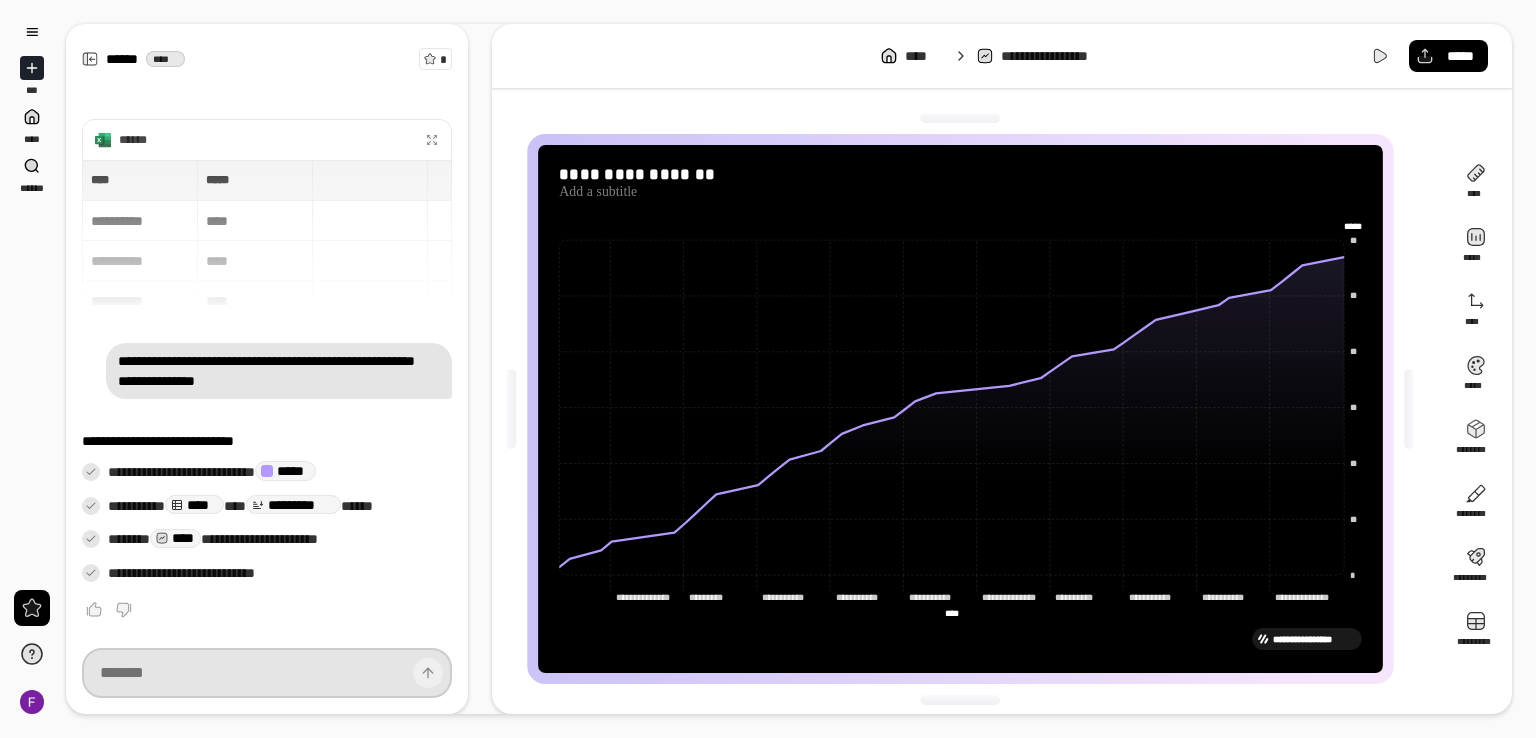 click at bounding box center (267, 673) 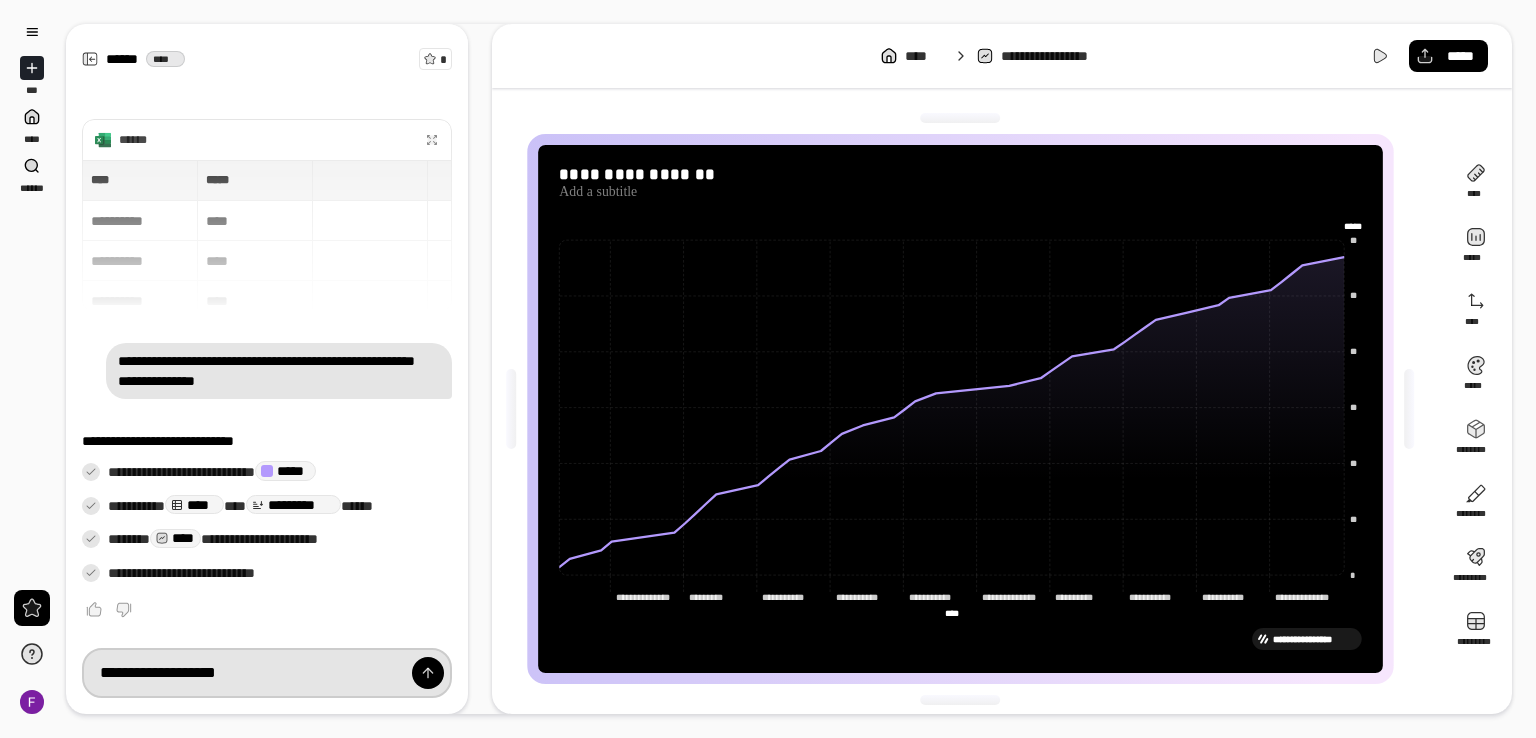 type on "**********" 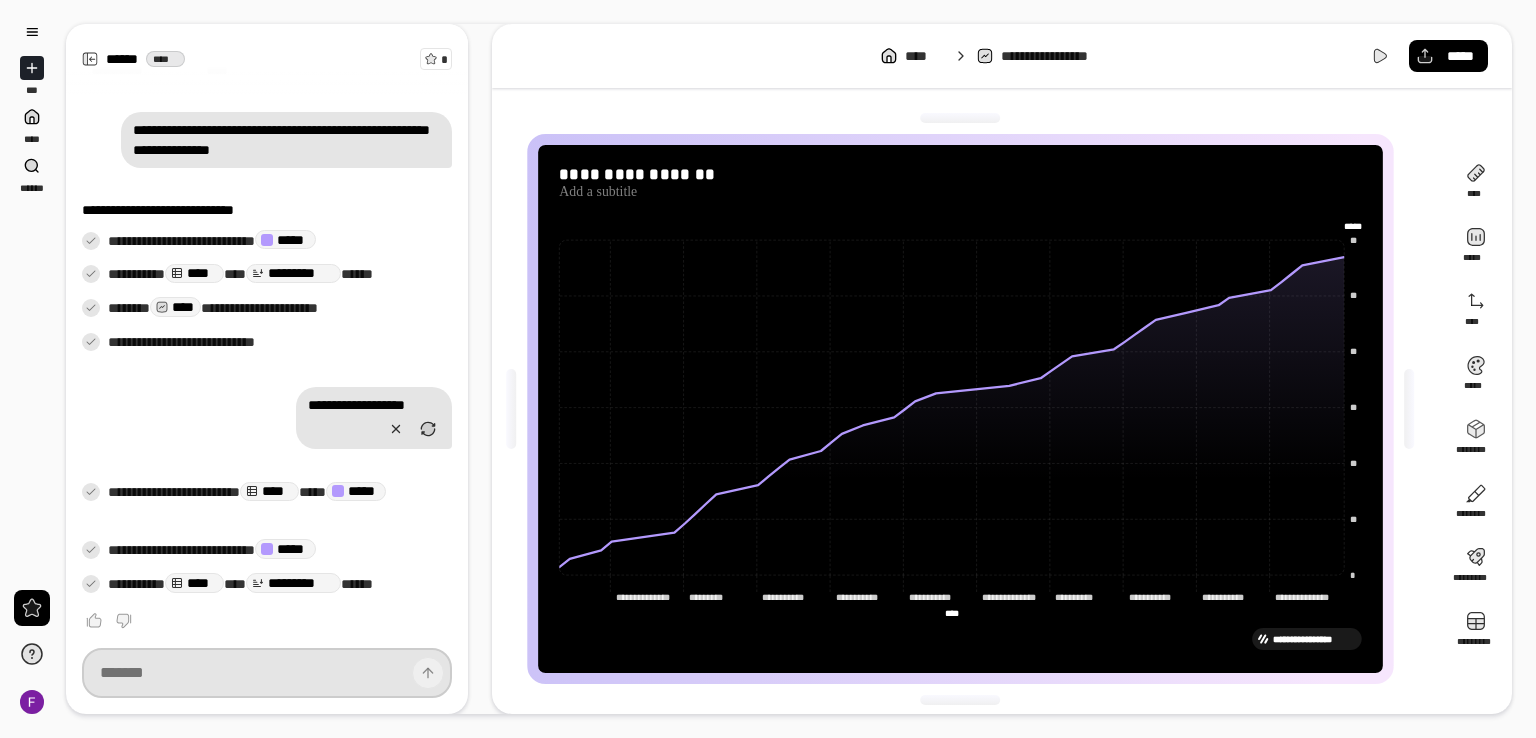 scroll, scrollTop: 160, scrollLeft: 0, axis: vertical 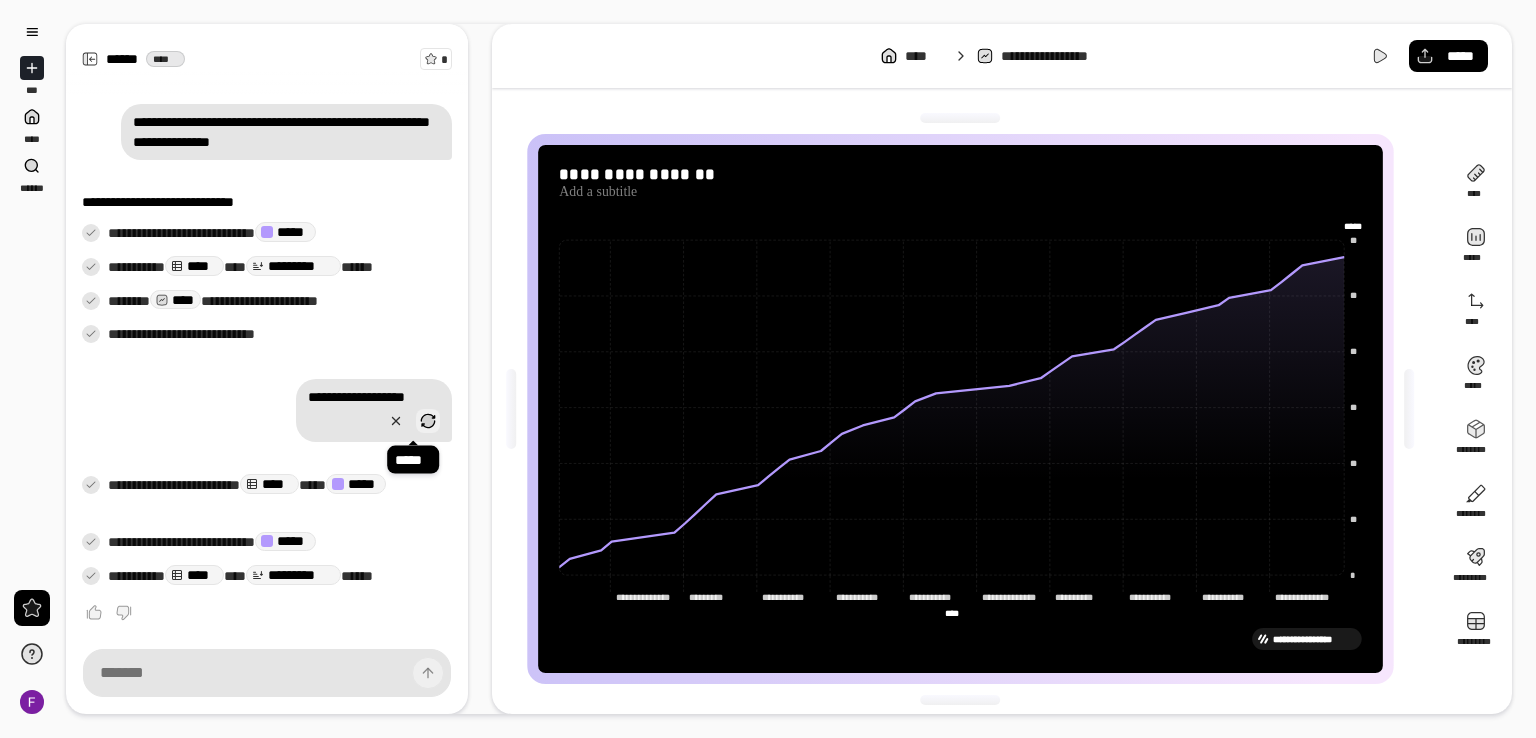 click at bounding box center [428, 421] 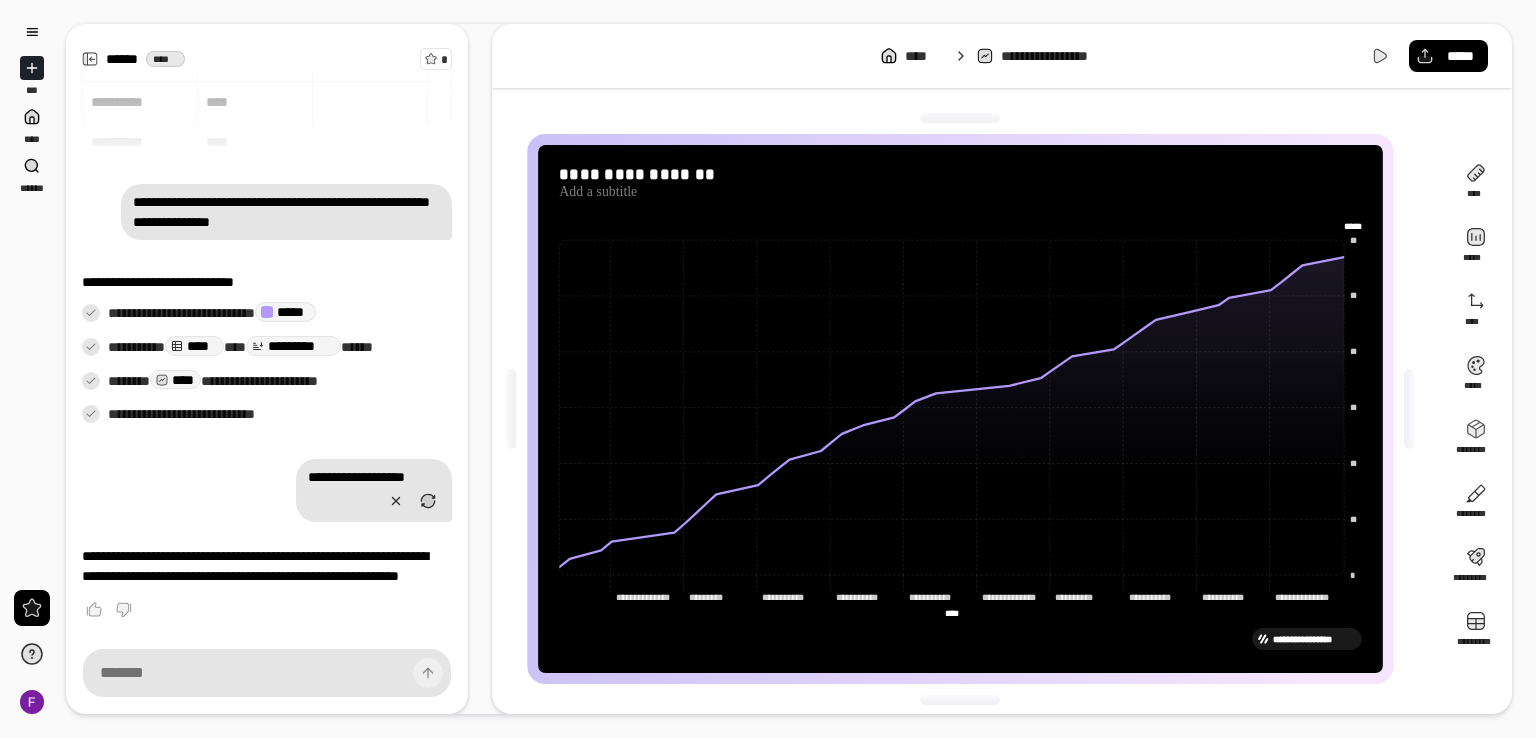 scroll, scrollTop: 98, scrollLeft: 0, axis: vertical 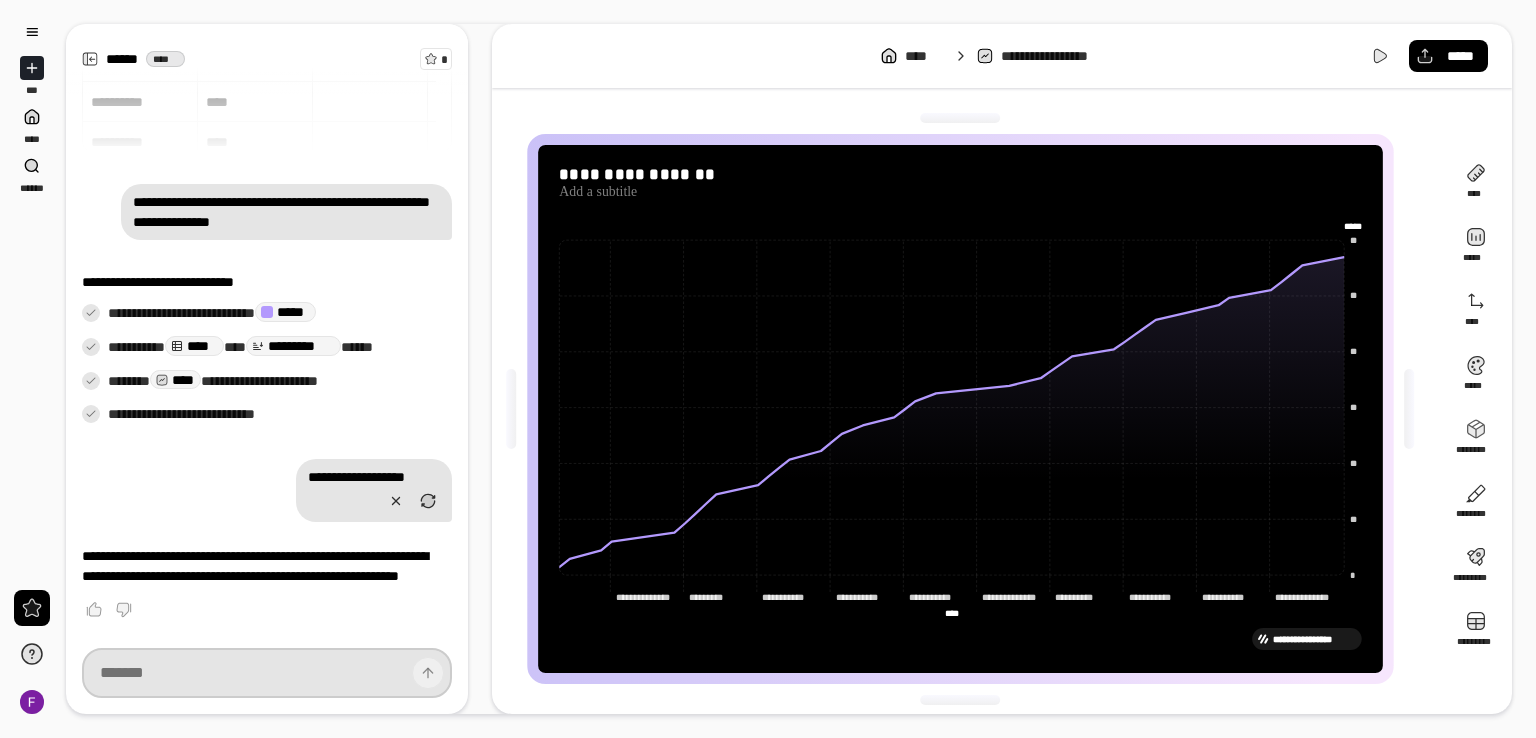 click at bounding box center [267, 673] 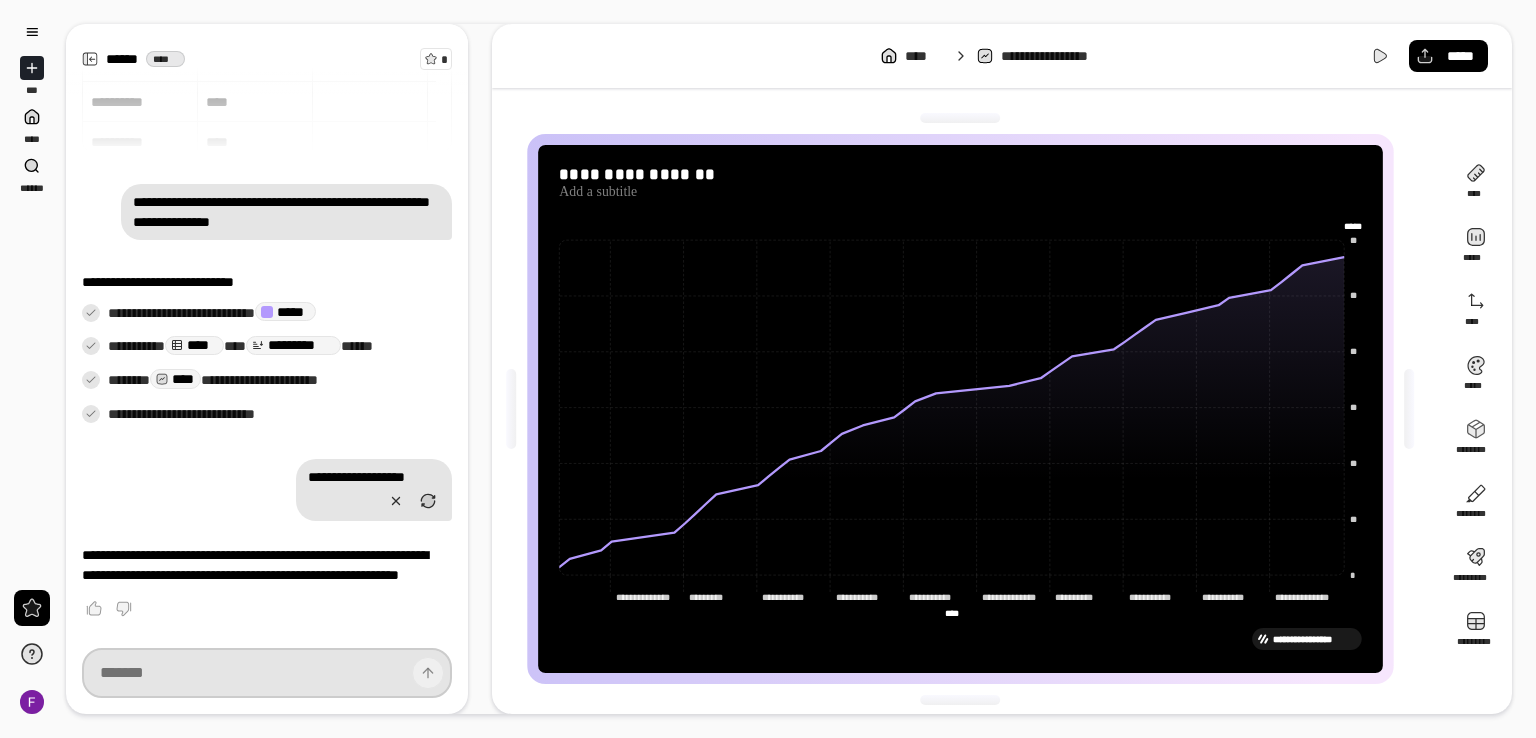 scroll, scrollTop: 97, scrollLeft: 0, axis: vertical 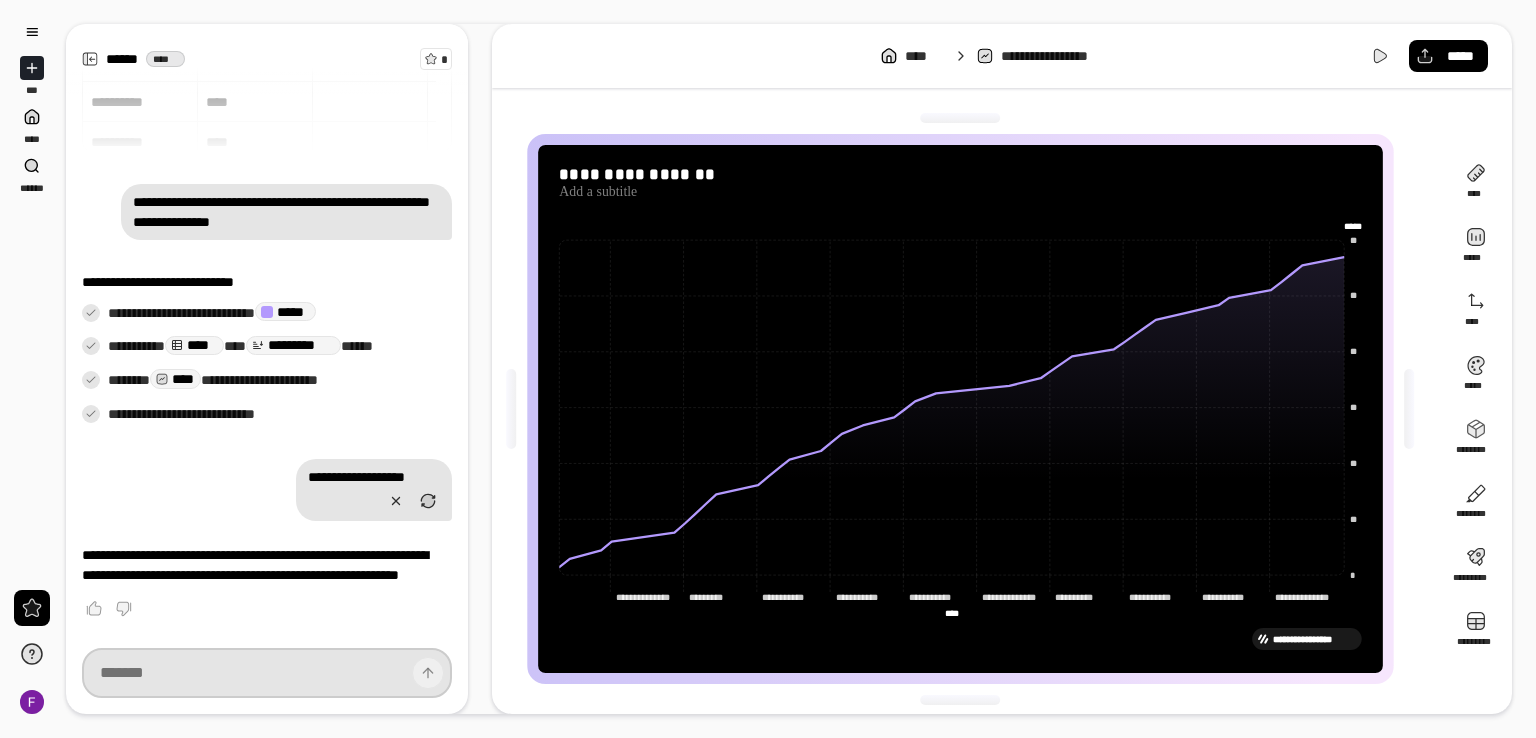paste on "**********" 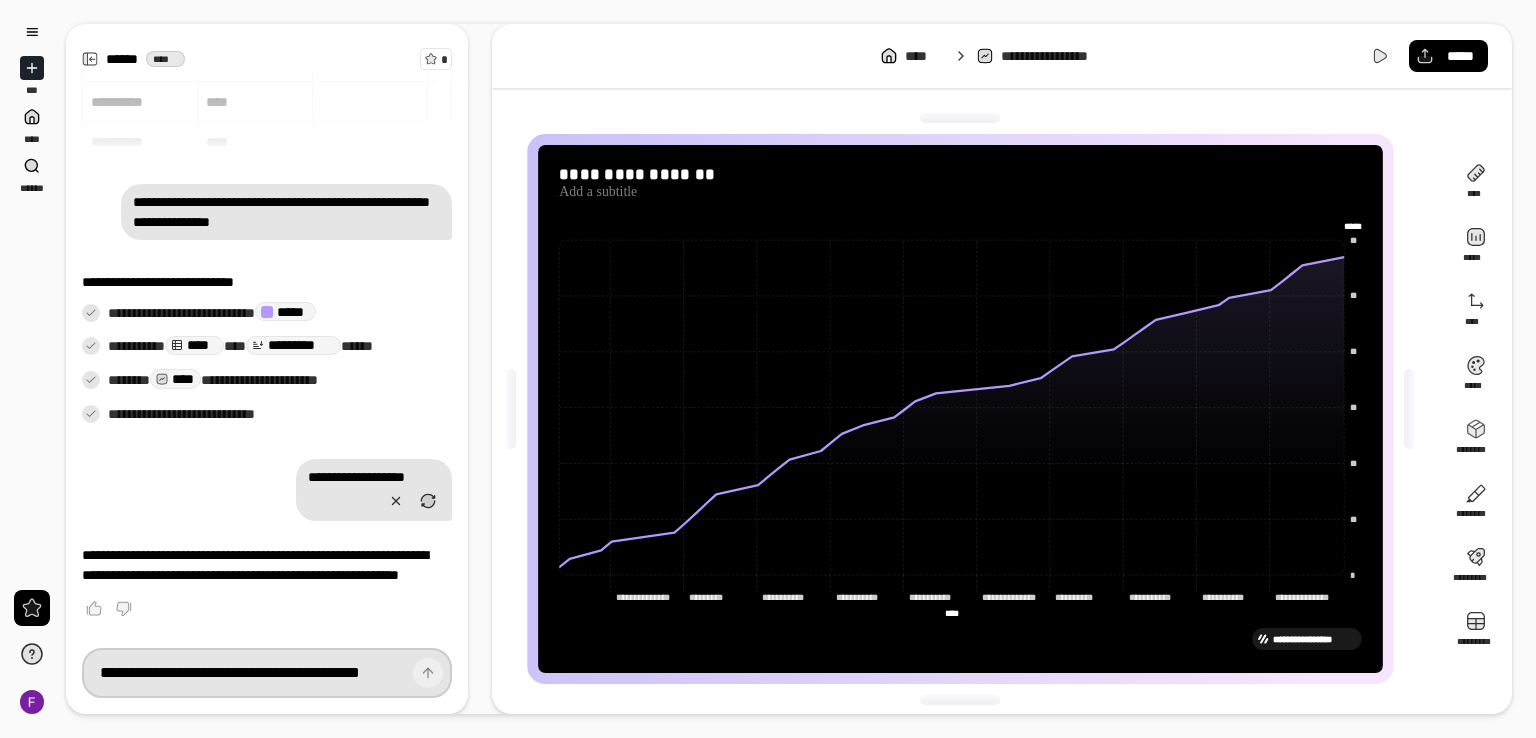 scroll, scrollTop: 0, scrollLeft: 24, axis: horizontal 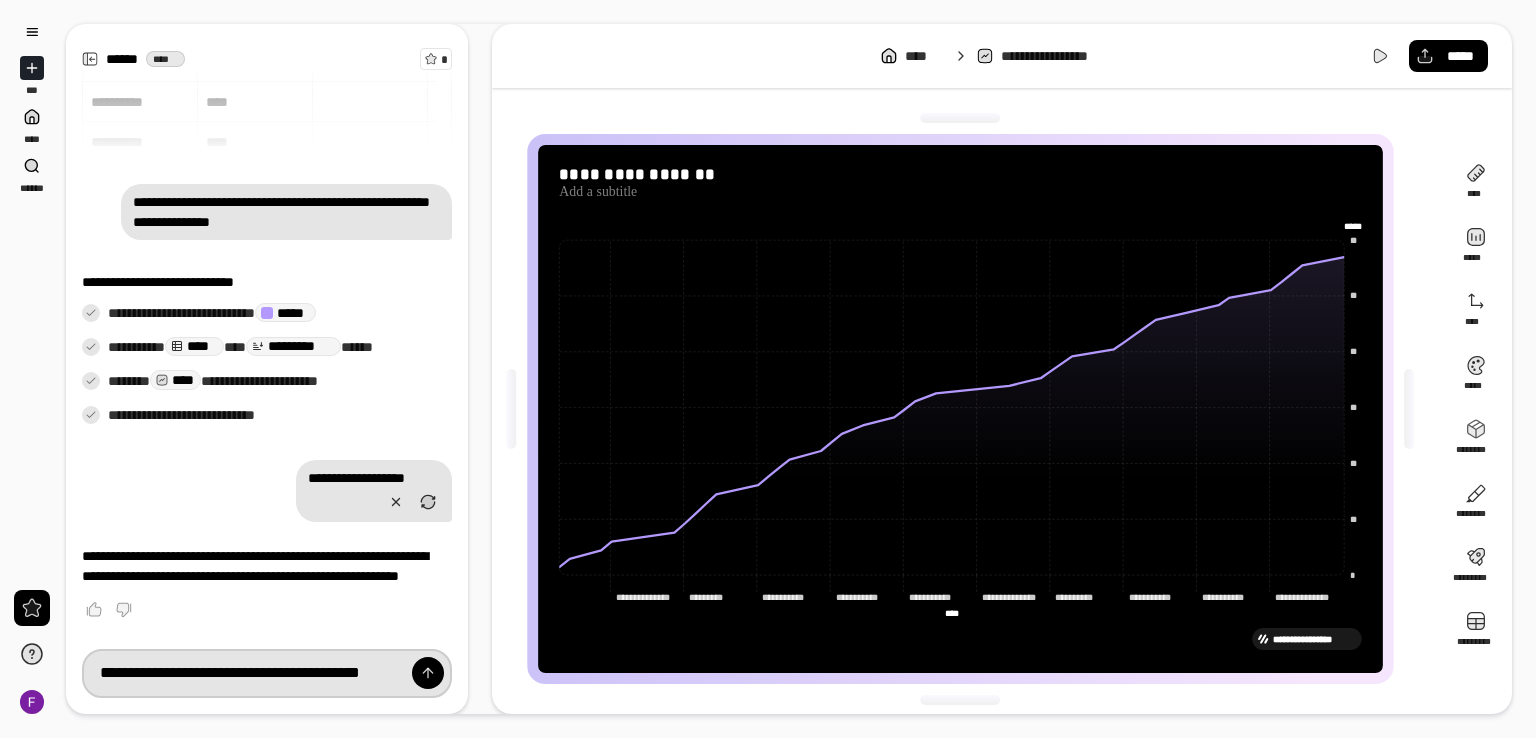 type on "**********" 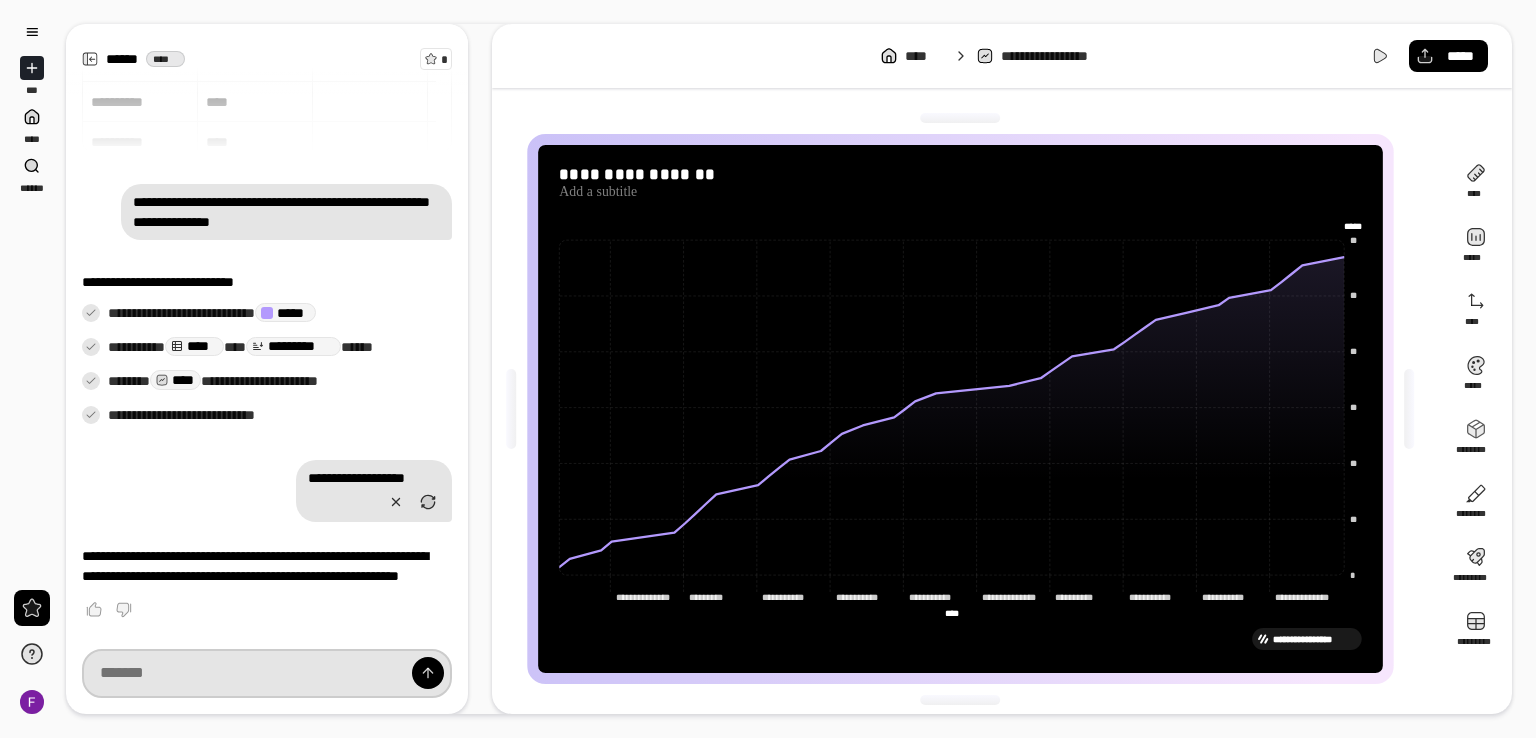 scroll, scrollTop: 94, scrollLeft: 0, axis: vertical 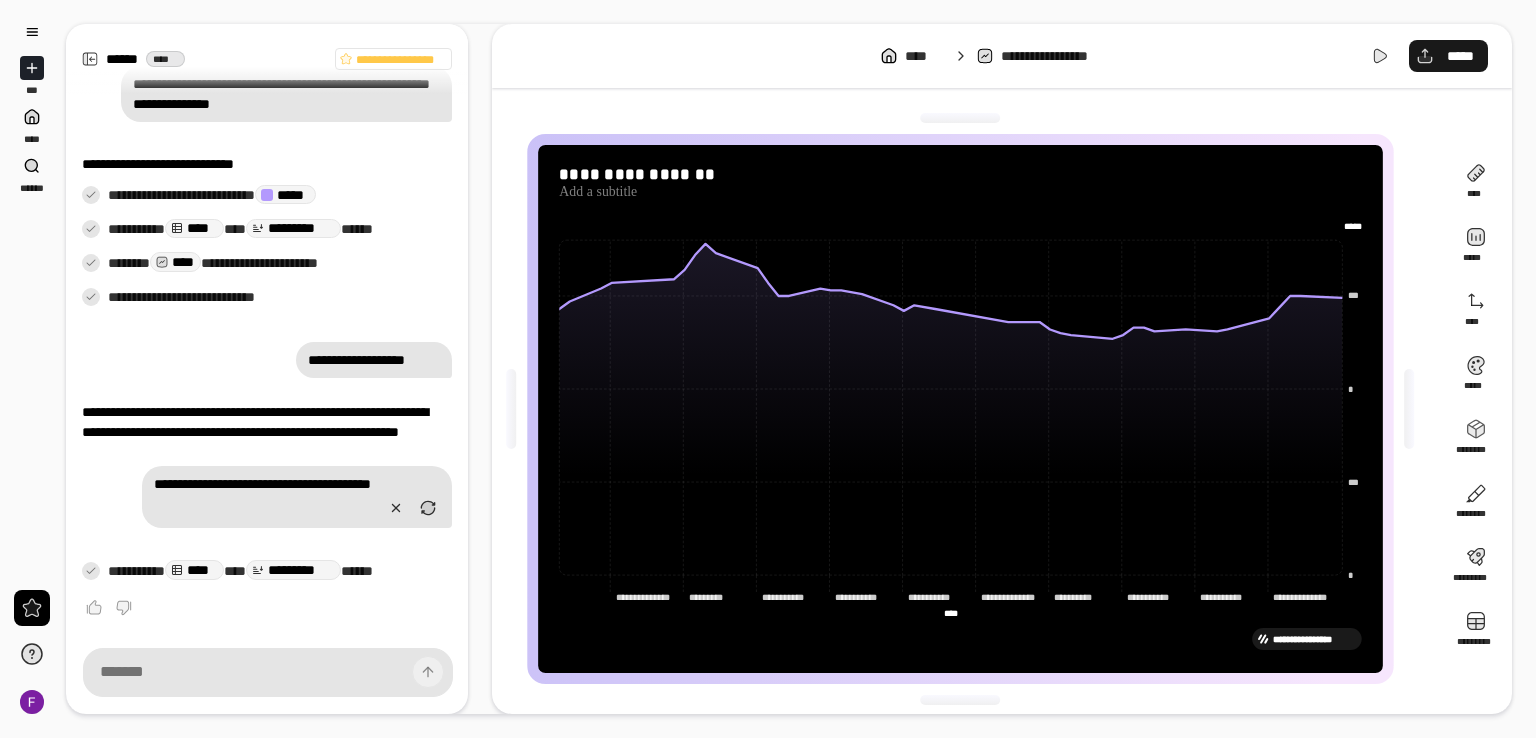 click on "*****" at bounding box center [1460, 56] 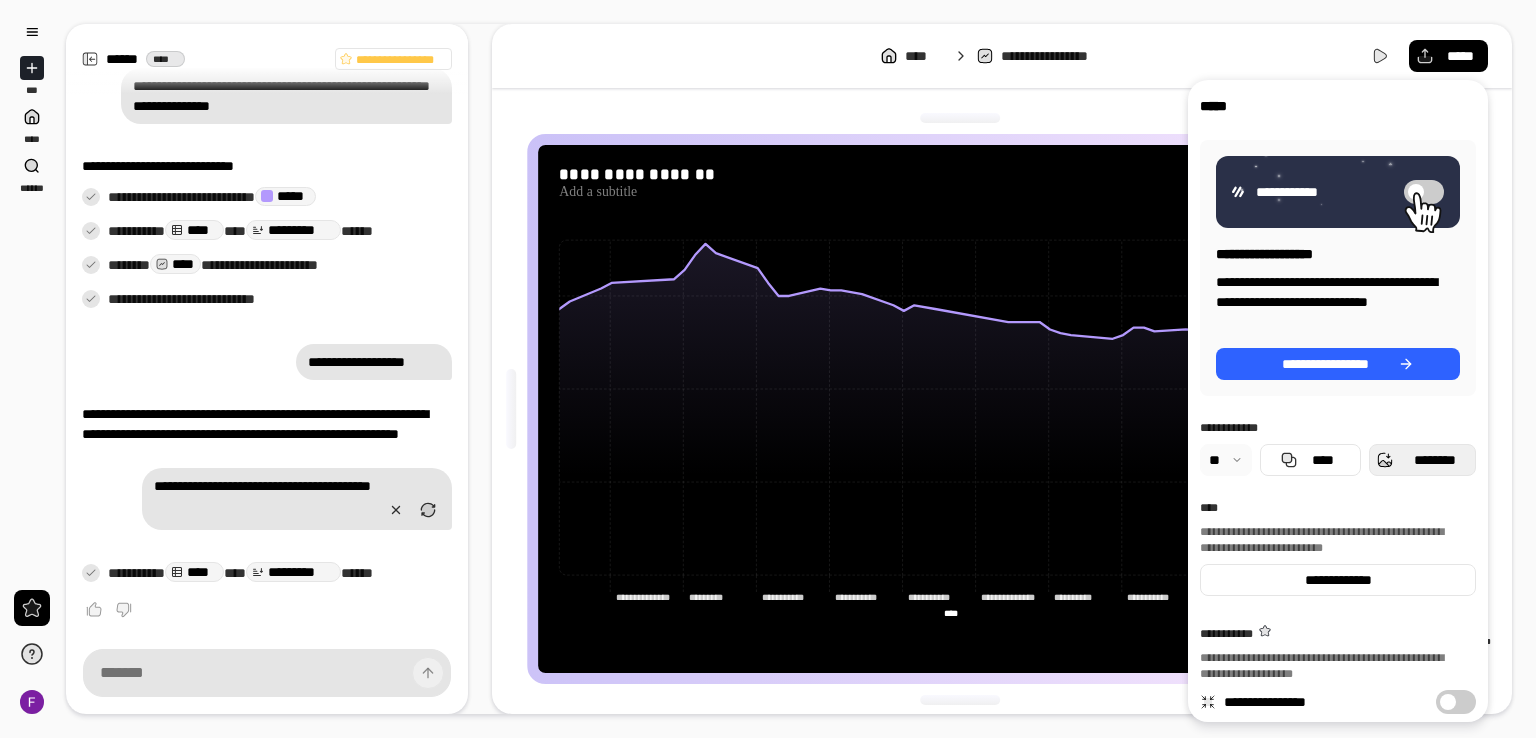 click on "********" at bounding box center [1434, 460] 